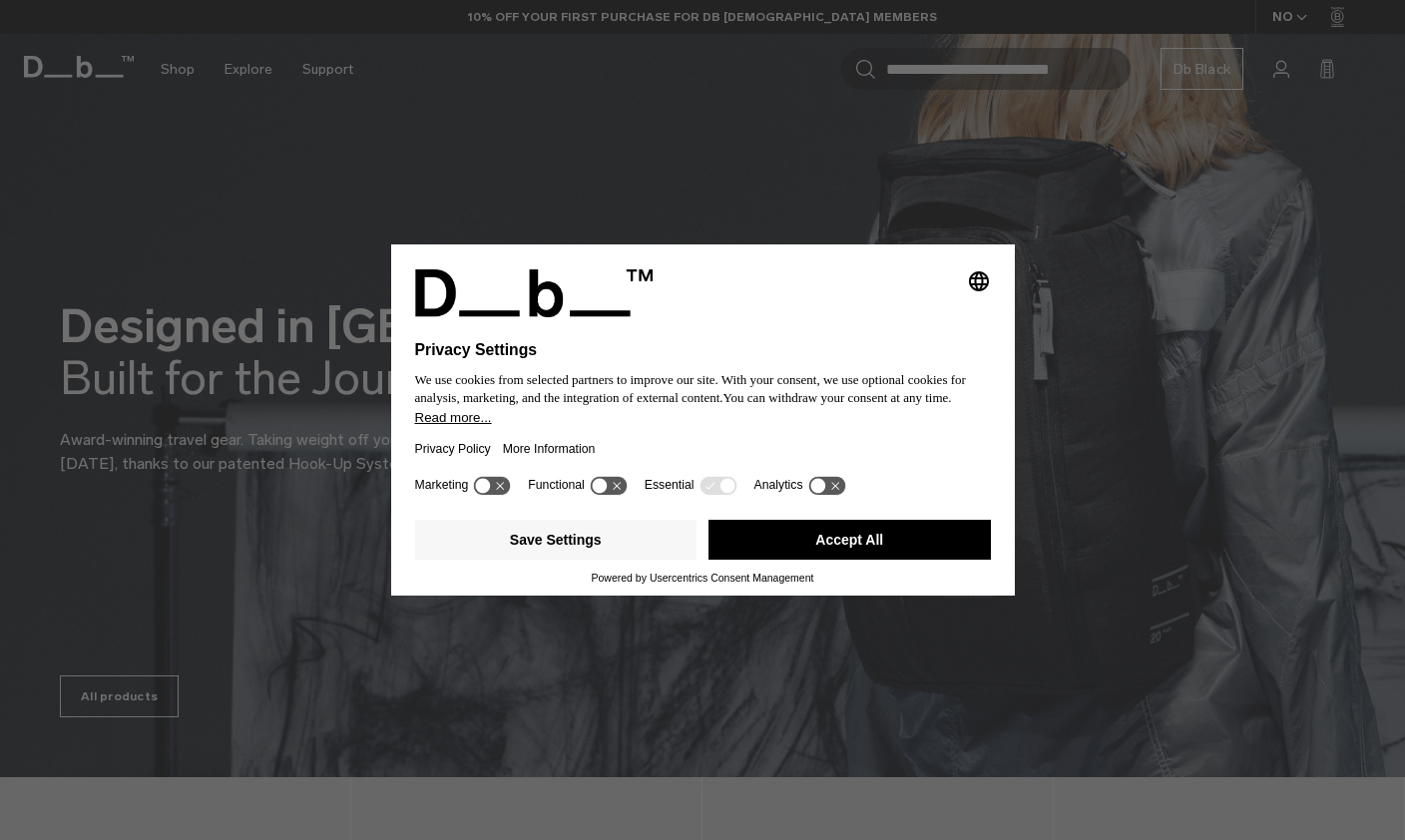 scroll, scrollTop: 0, scrollLeft: 0, axis: both 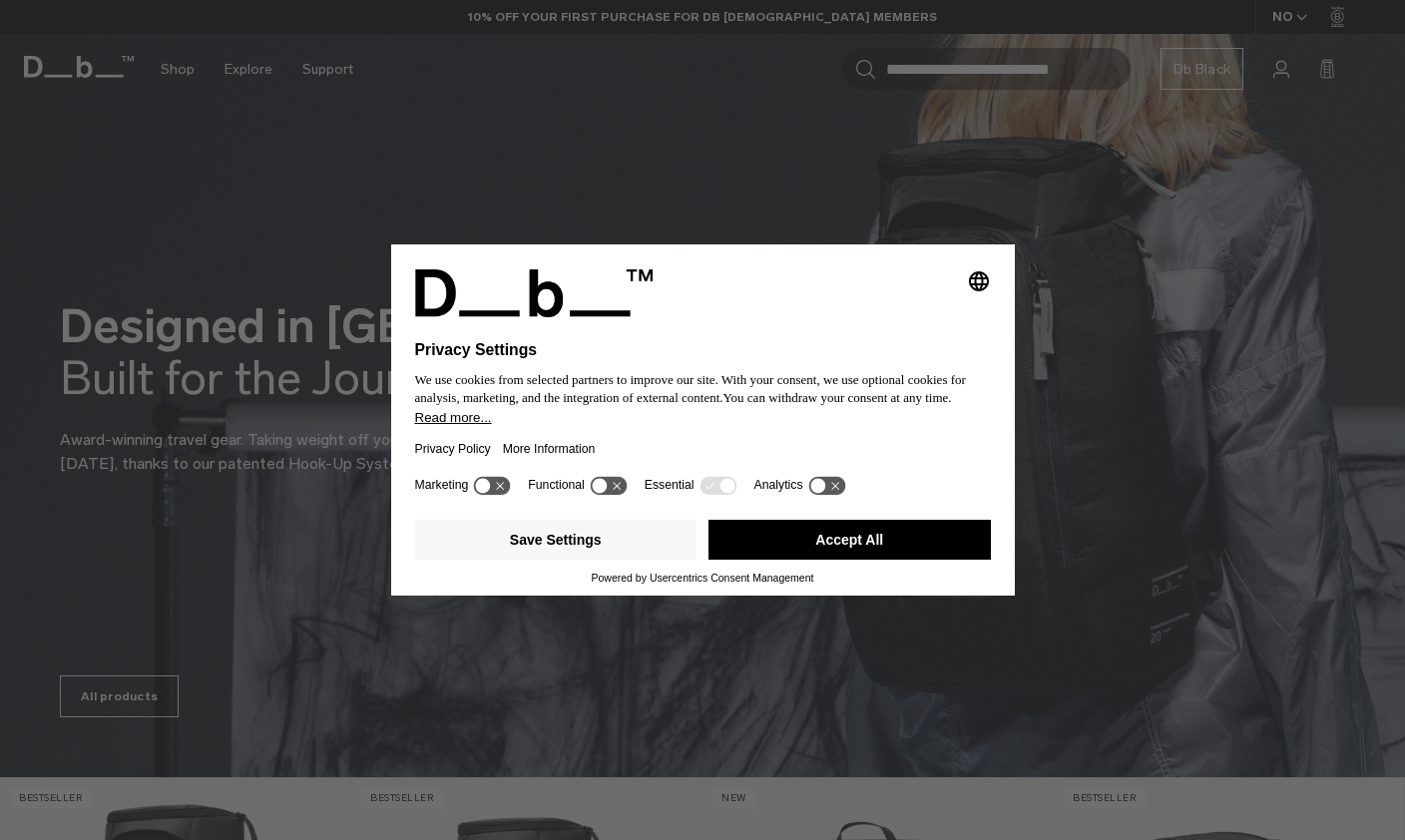 drag, startPoint x: 918, startPoint y: 553, endPoint x: 808, endPoint y: 459, distance: 144.69278 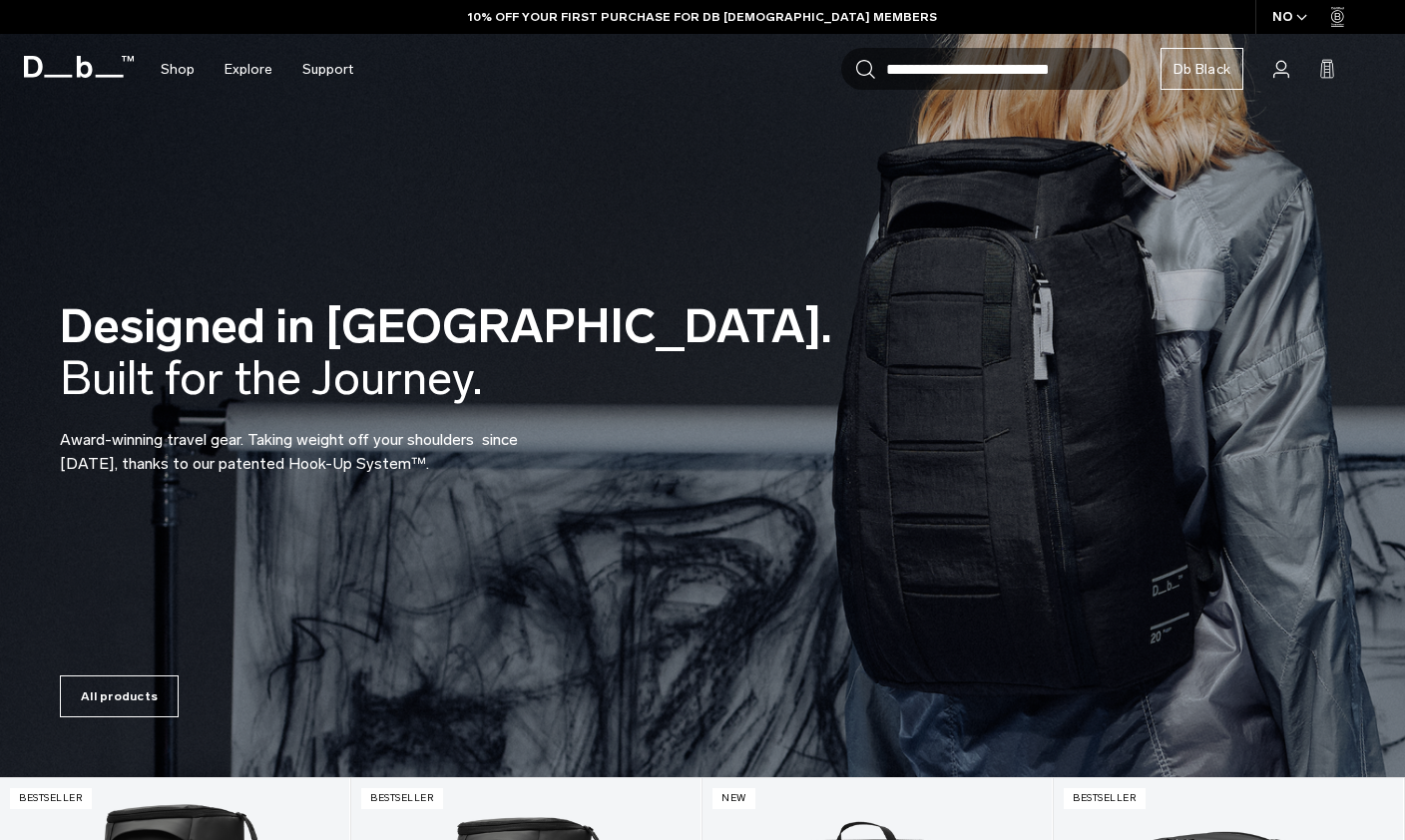 scroll, scrollTop: 0, scrollLeft: 0, axis: both 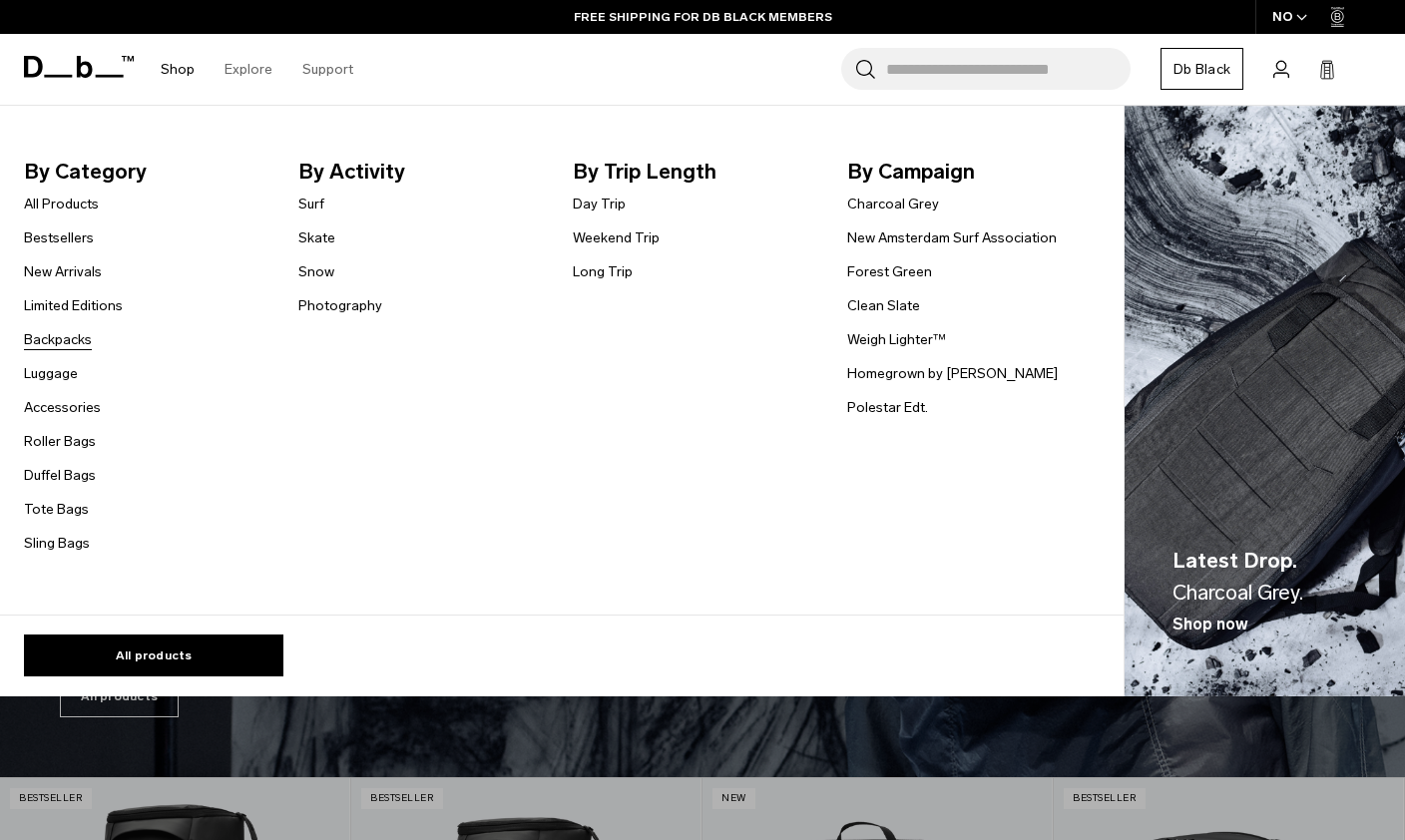 click on "Backpacks" at bounding box center [58, 339] 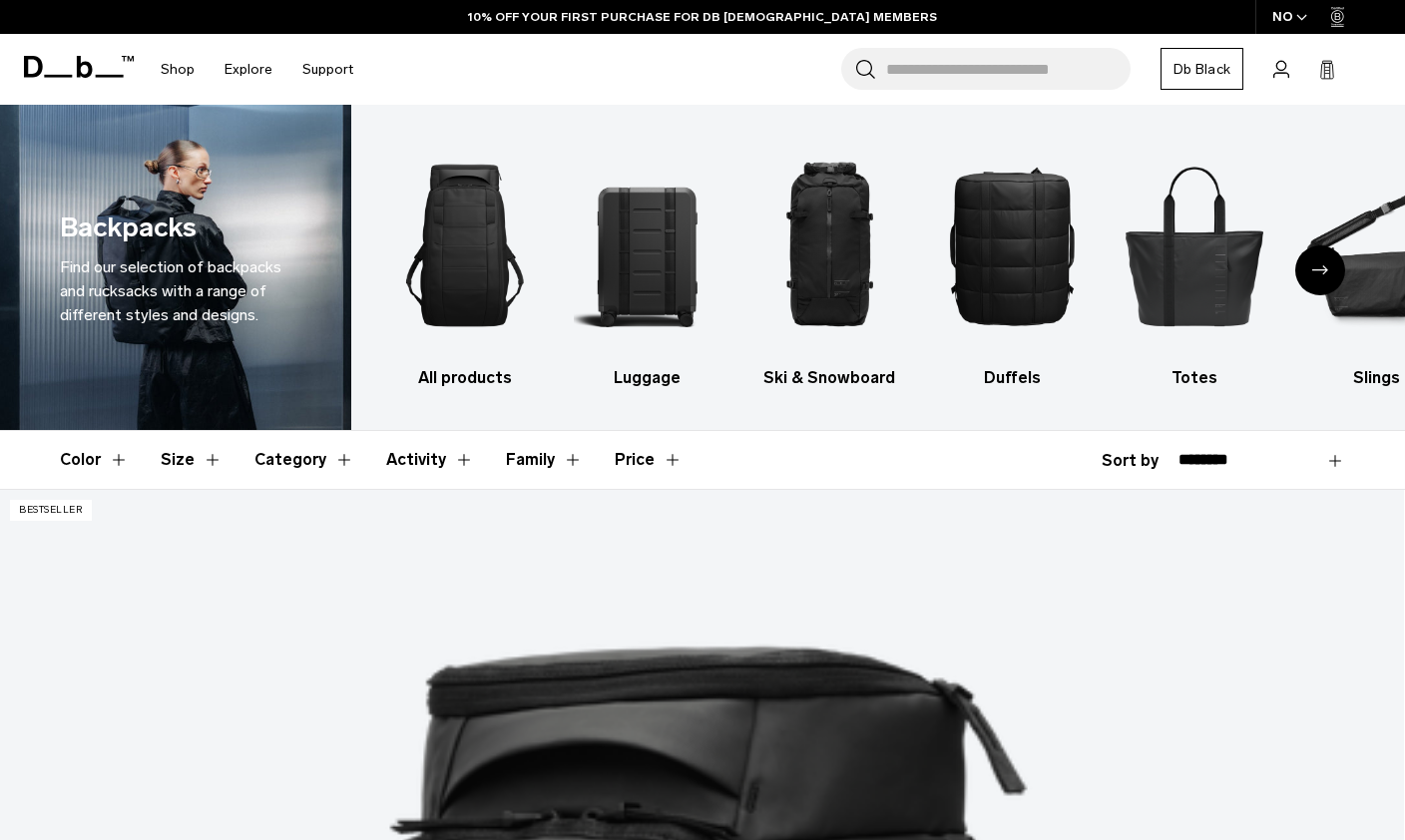 scroll, scrollTop: 159, scrollLeft: 0, axis: vertical 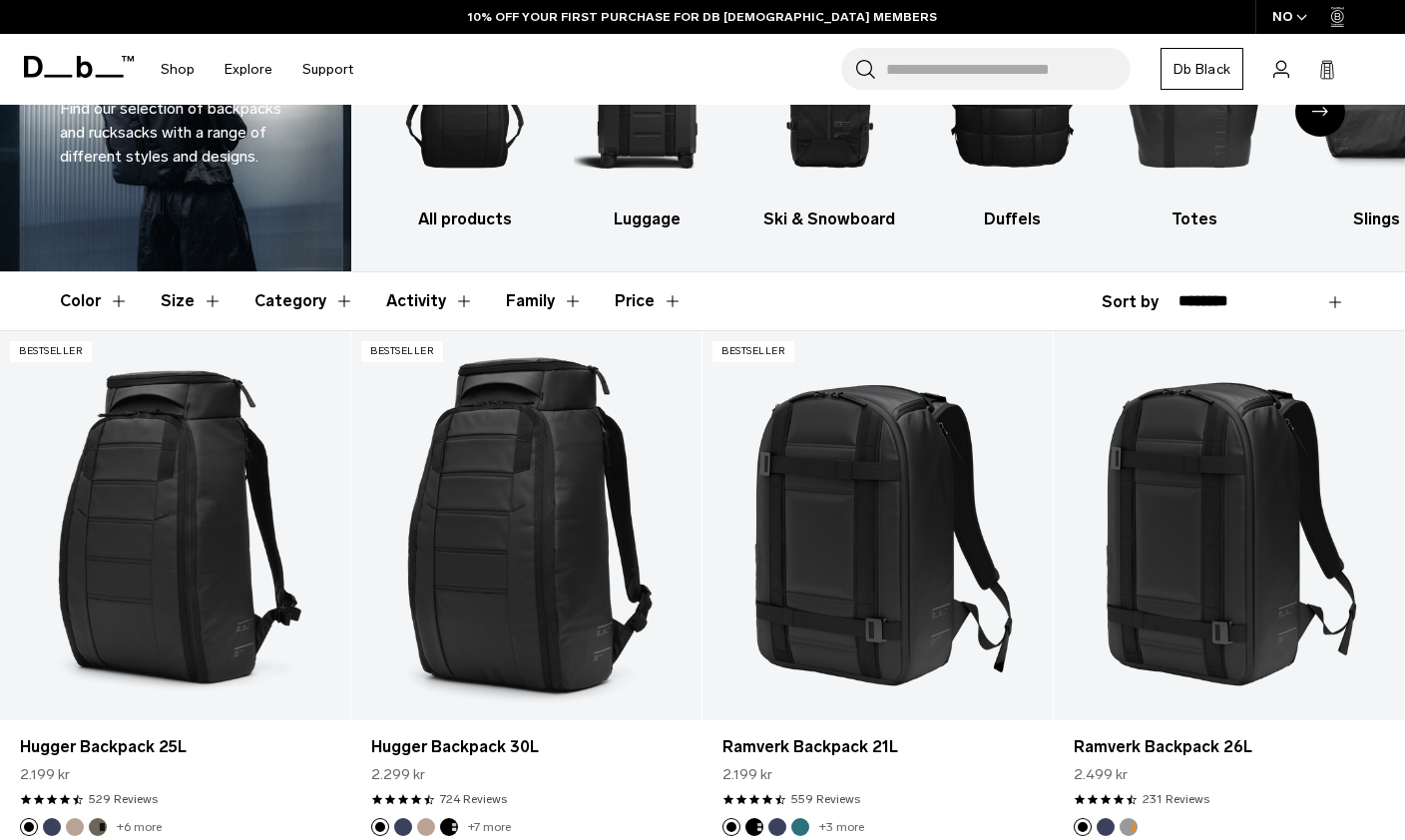 click on "Activity" at bounding box center [430, 301] 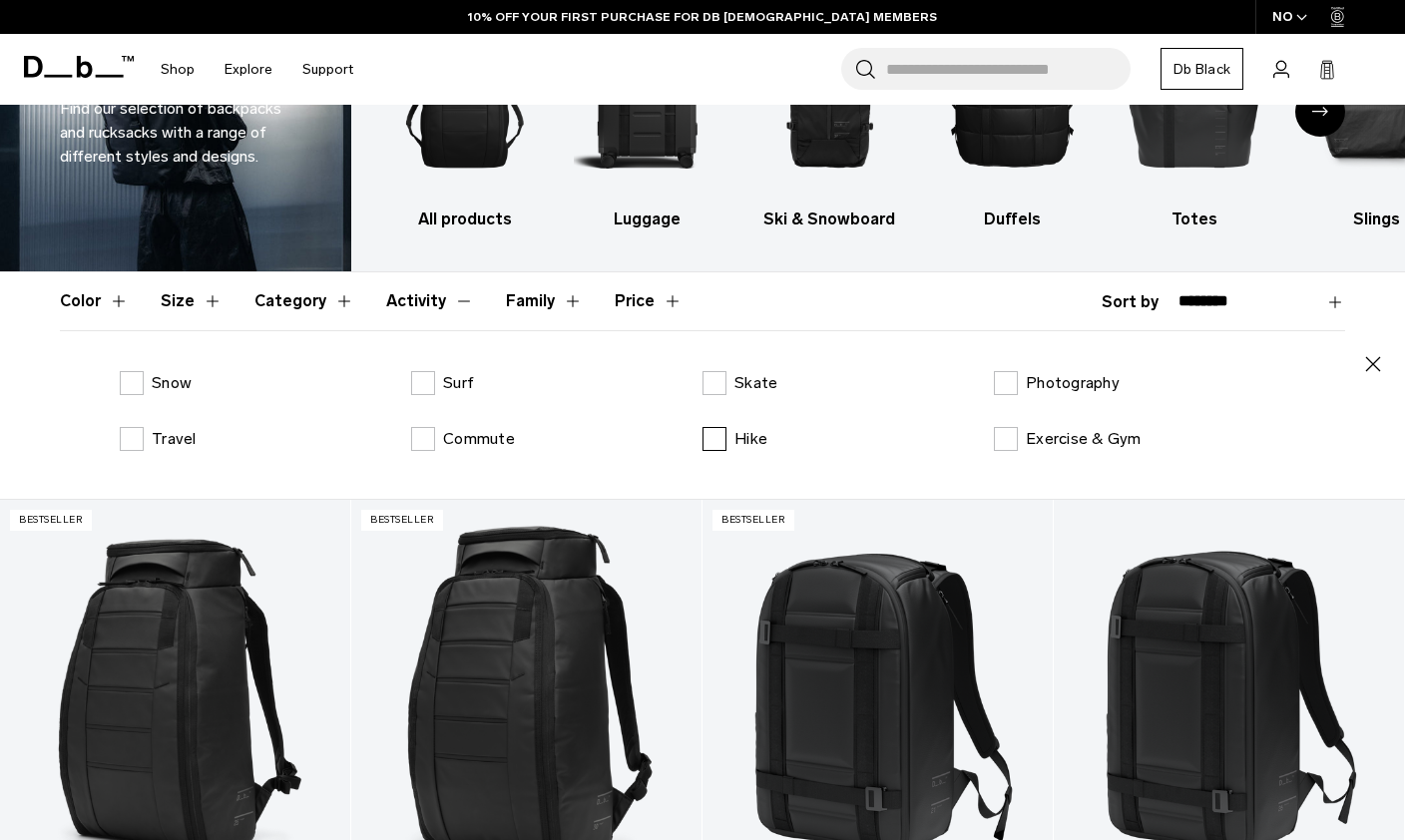 click on "Hike" at bounding box center (734, 439) 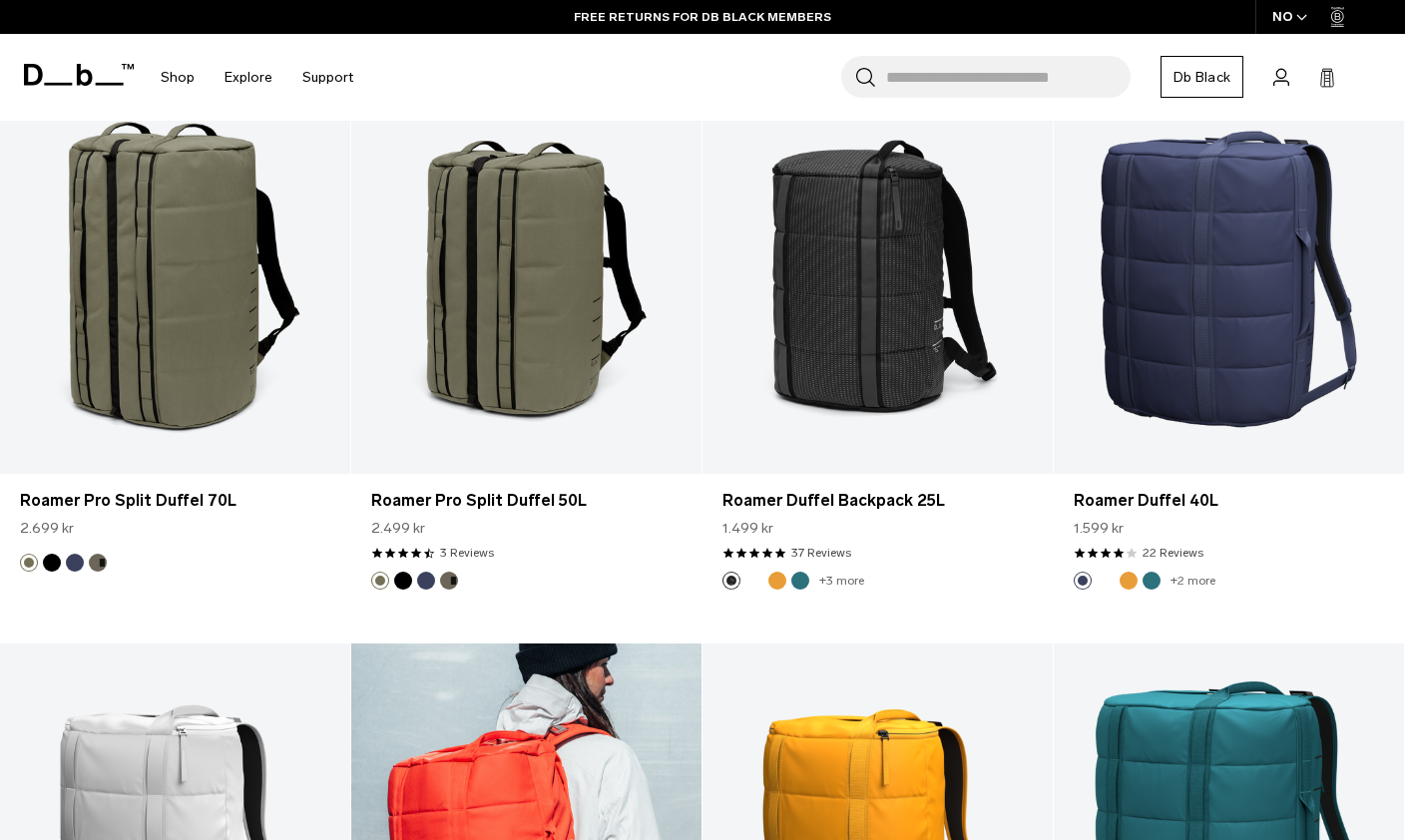 scroll, scrollTop: 2334, scrollLeft: 0, axis: vertical 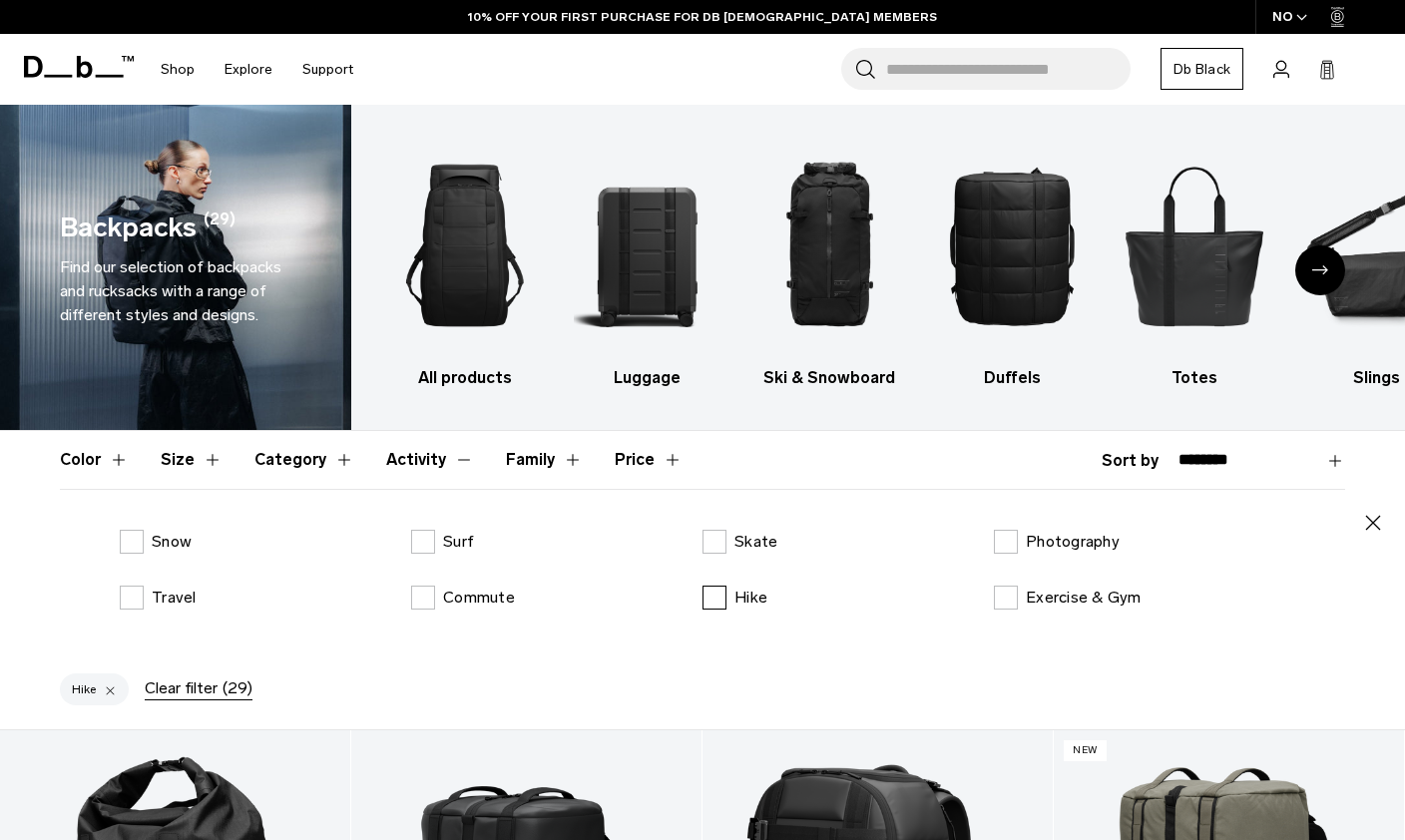 click on "Hike" at bounding box center (734, 598) 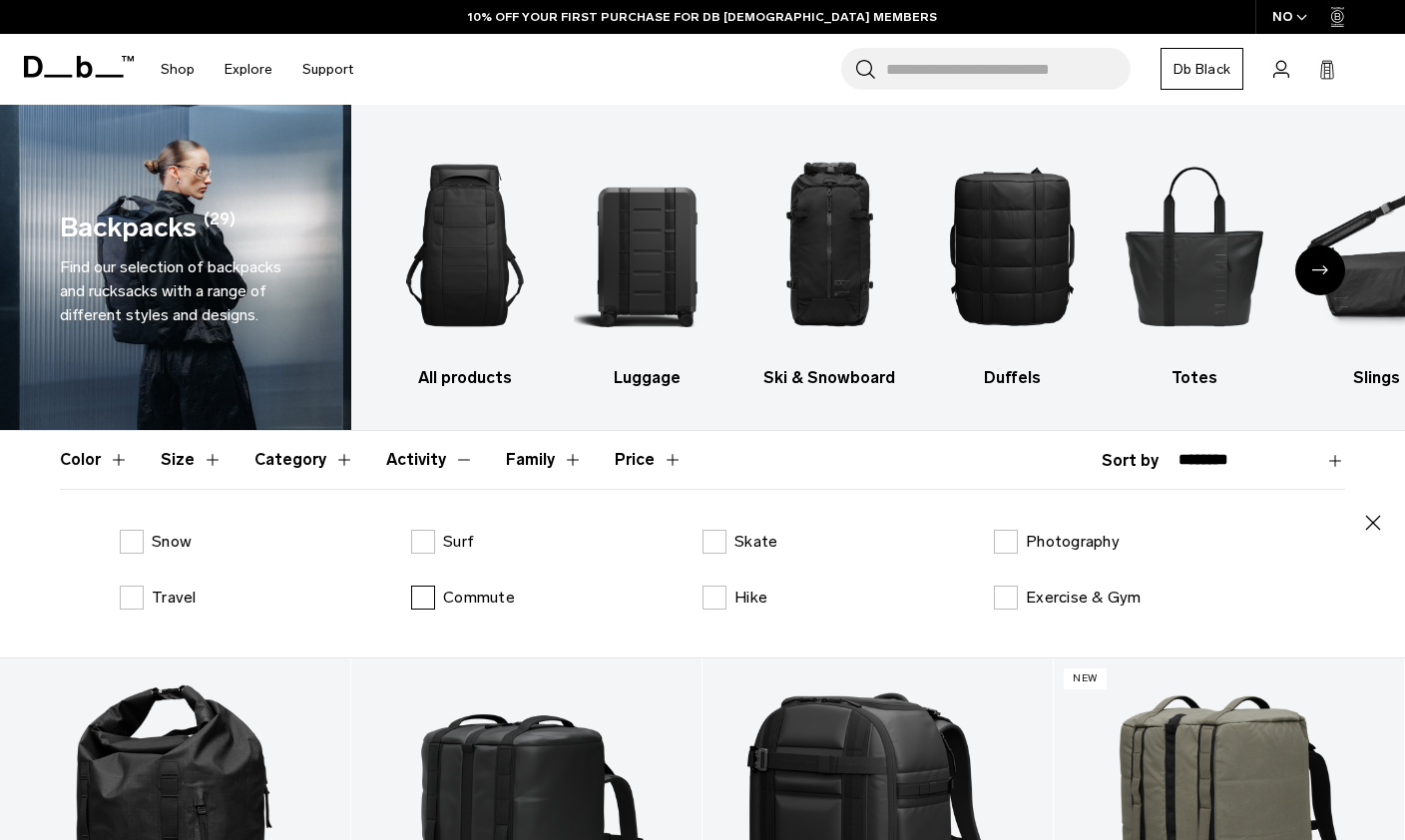 click on "Commute" at bounding box center (463, 598) 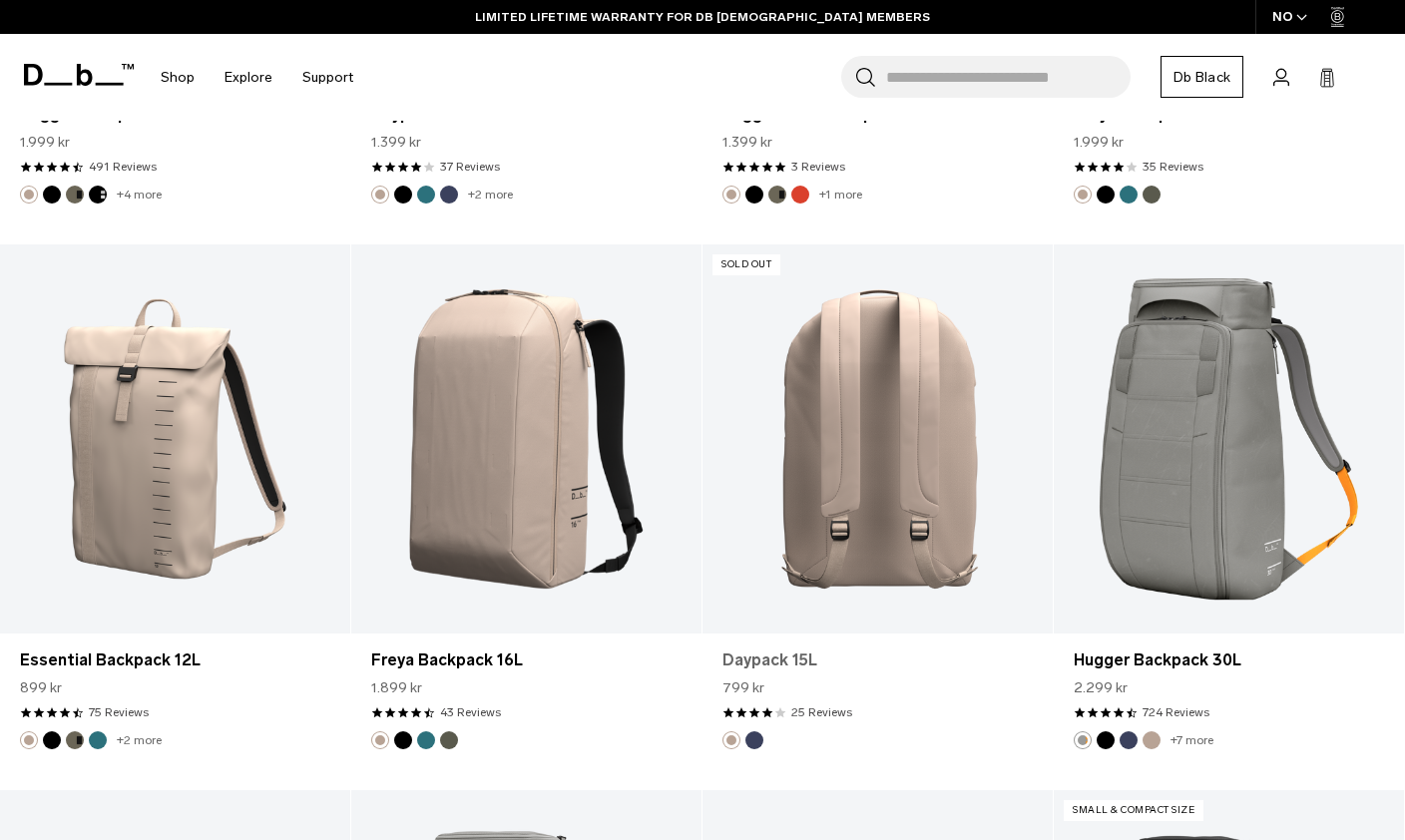 scroll, scrollTop: 4328, scrollLeft: 0, axis: vertical 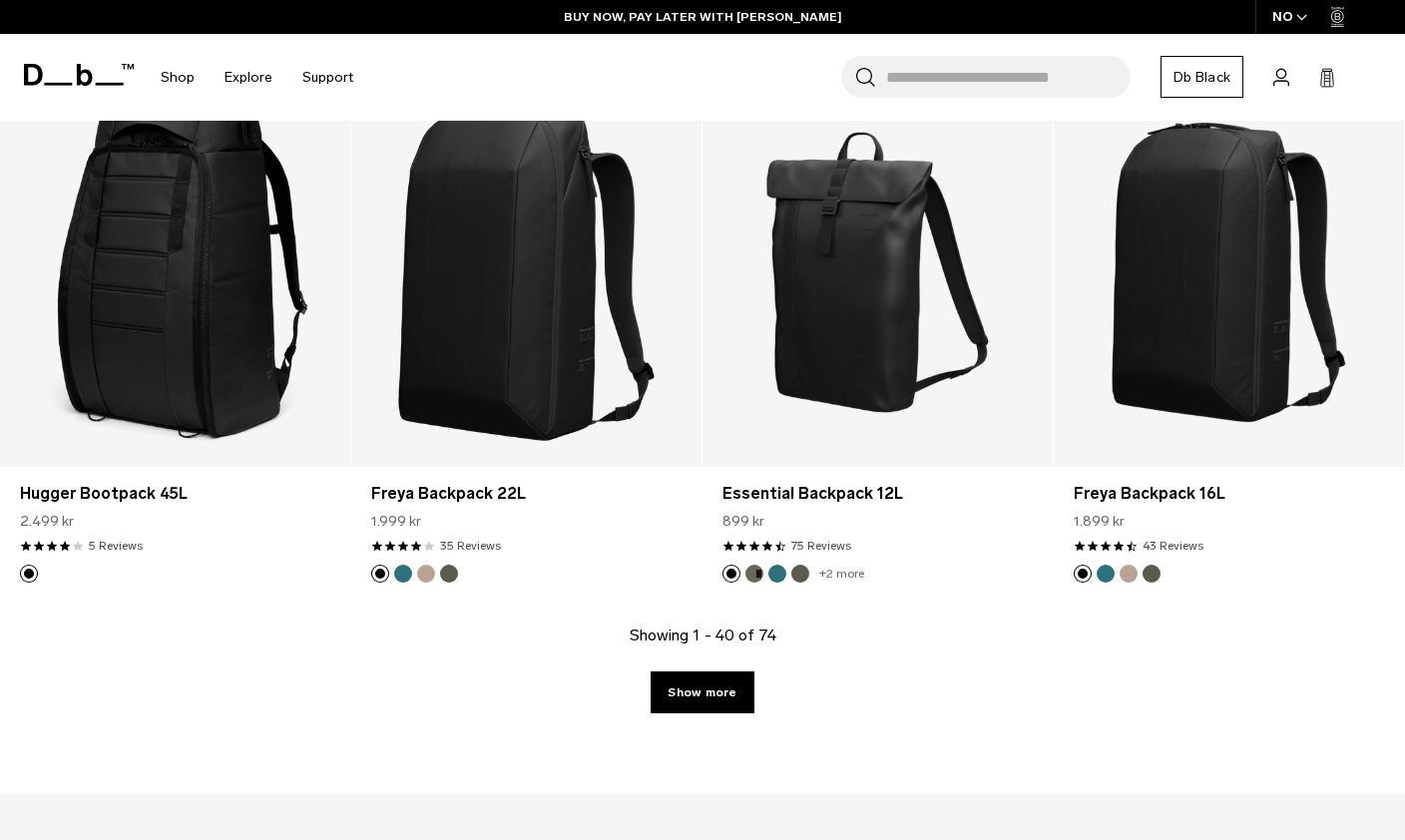 click on "Show more" at bounding box center (702, 692) 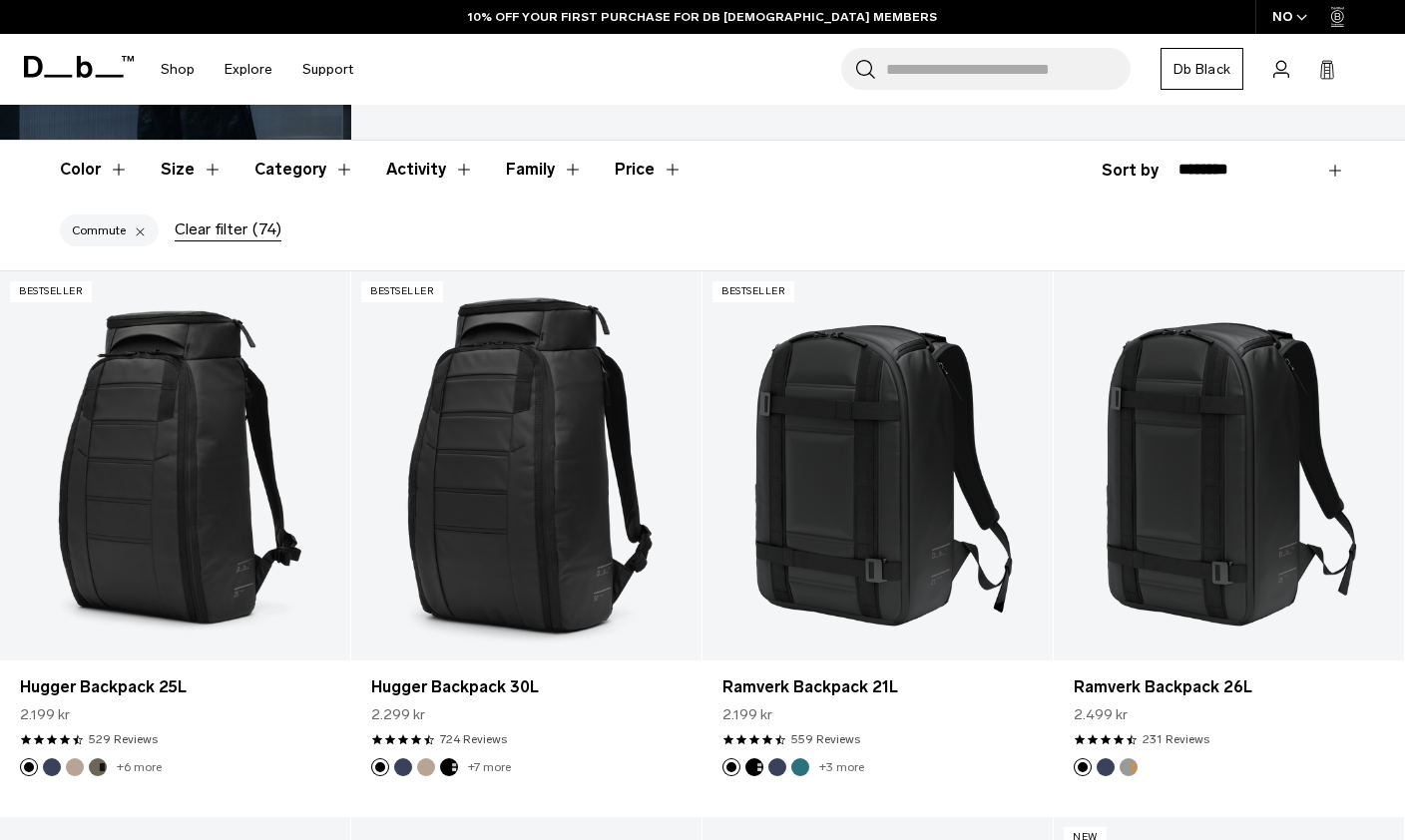 scroll, scrollTop: 0, scrollLeft: 0, axis: both 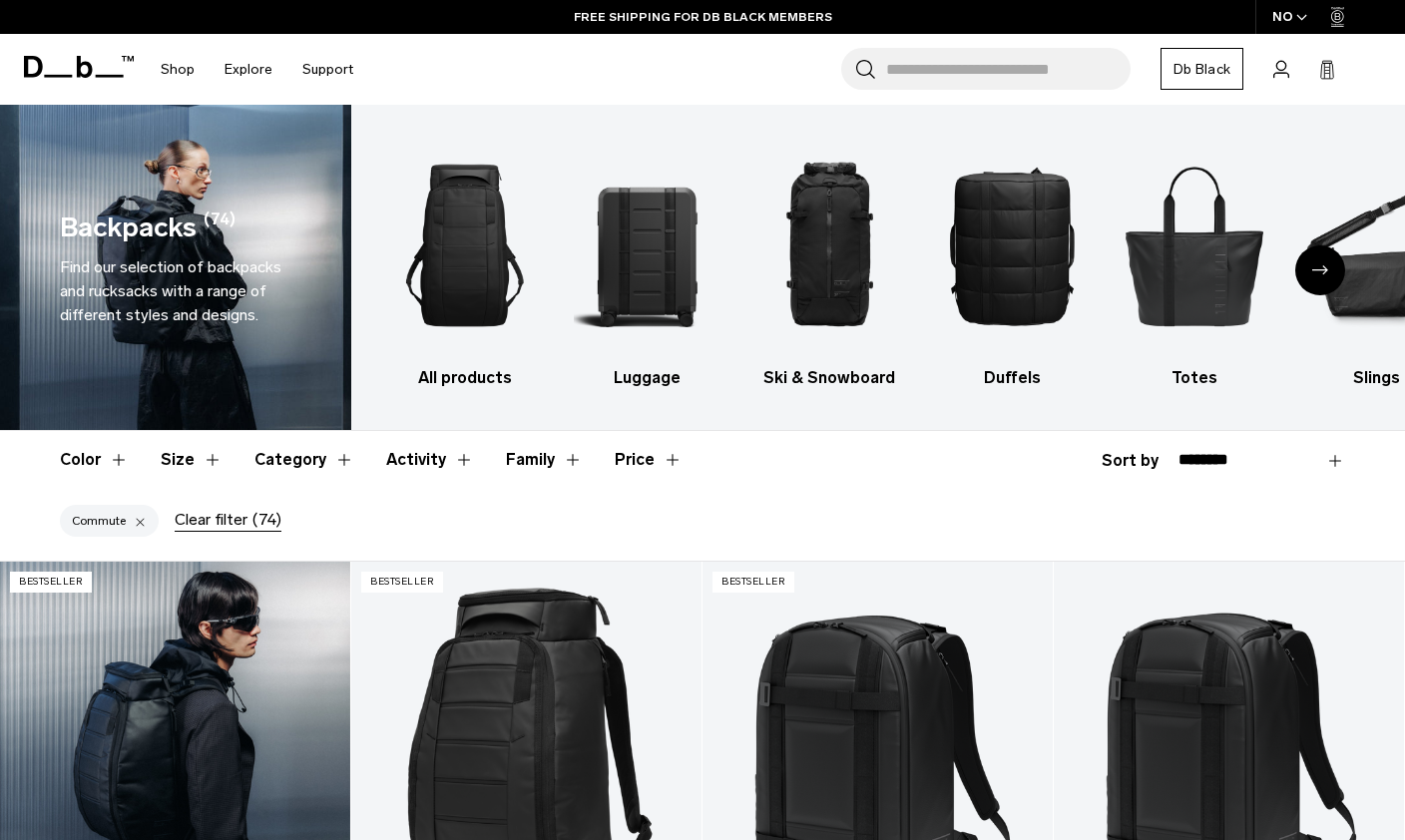 click on "Clear filter
(74)" at bounding box center (228, 520) 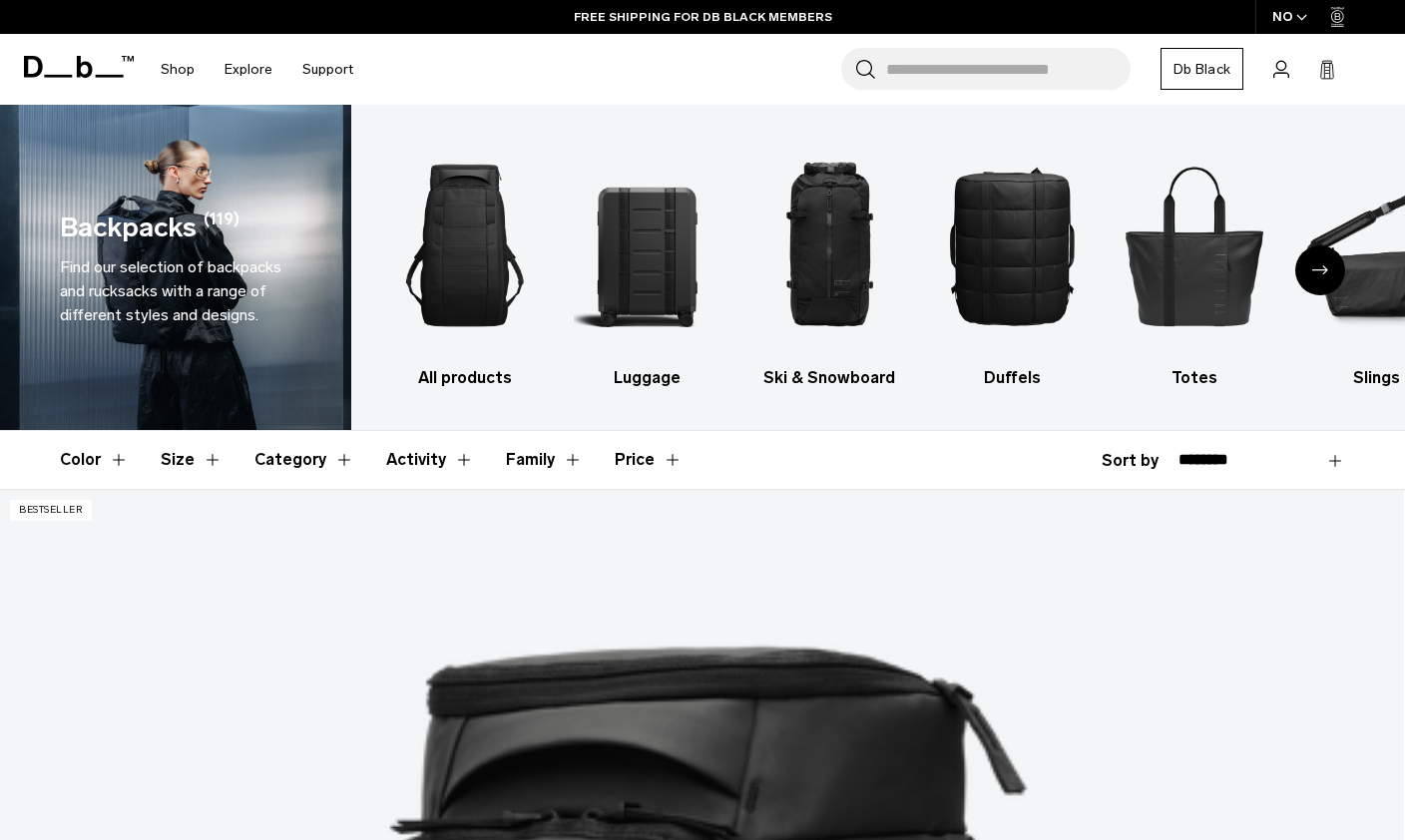 click on "Size" at bounding box center [192, 460] 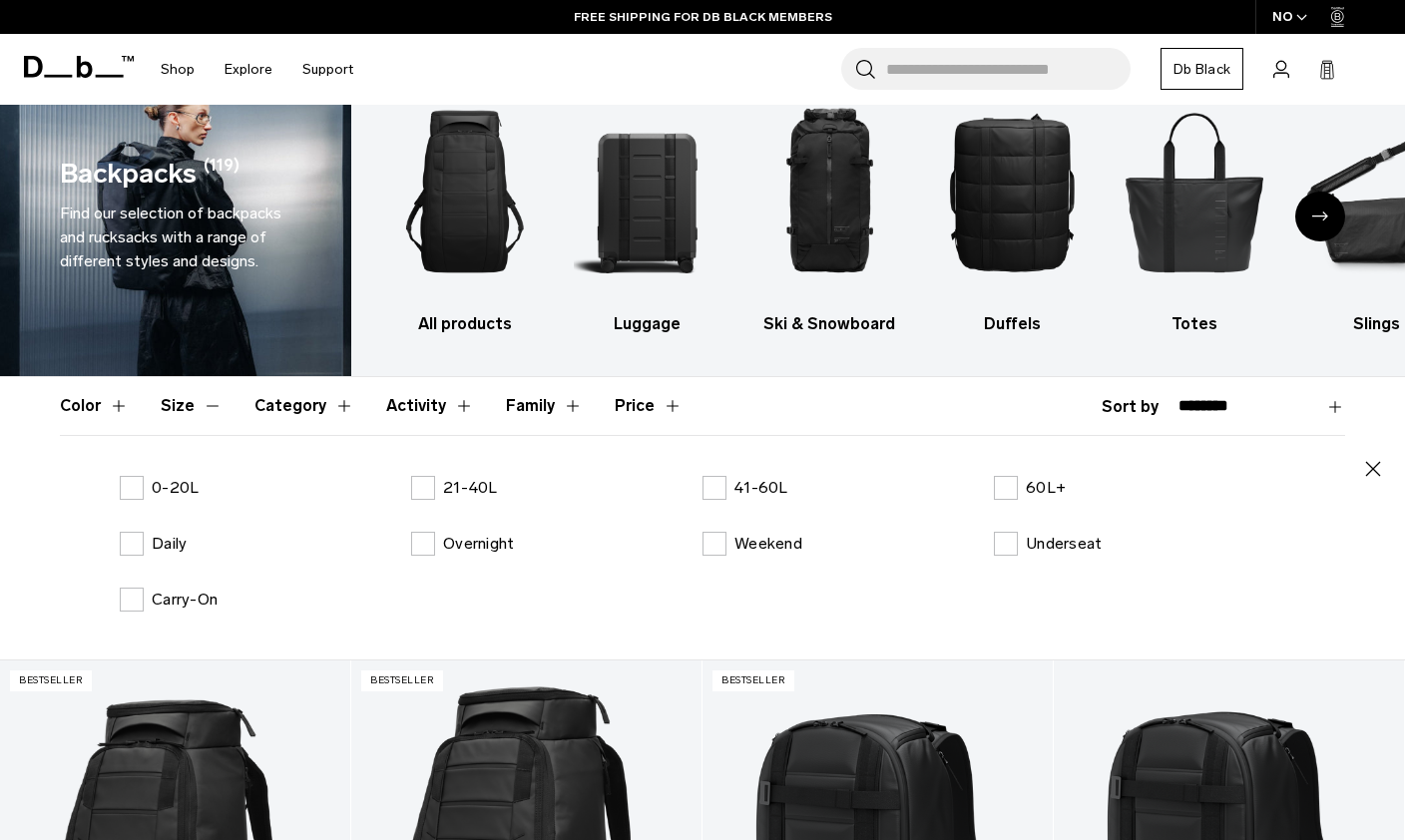 scroll, scrollTop: 61, scrollLeft: 0, axis: vertical 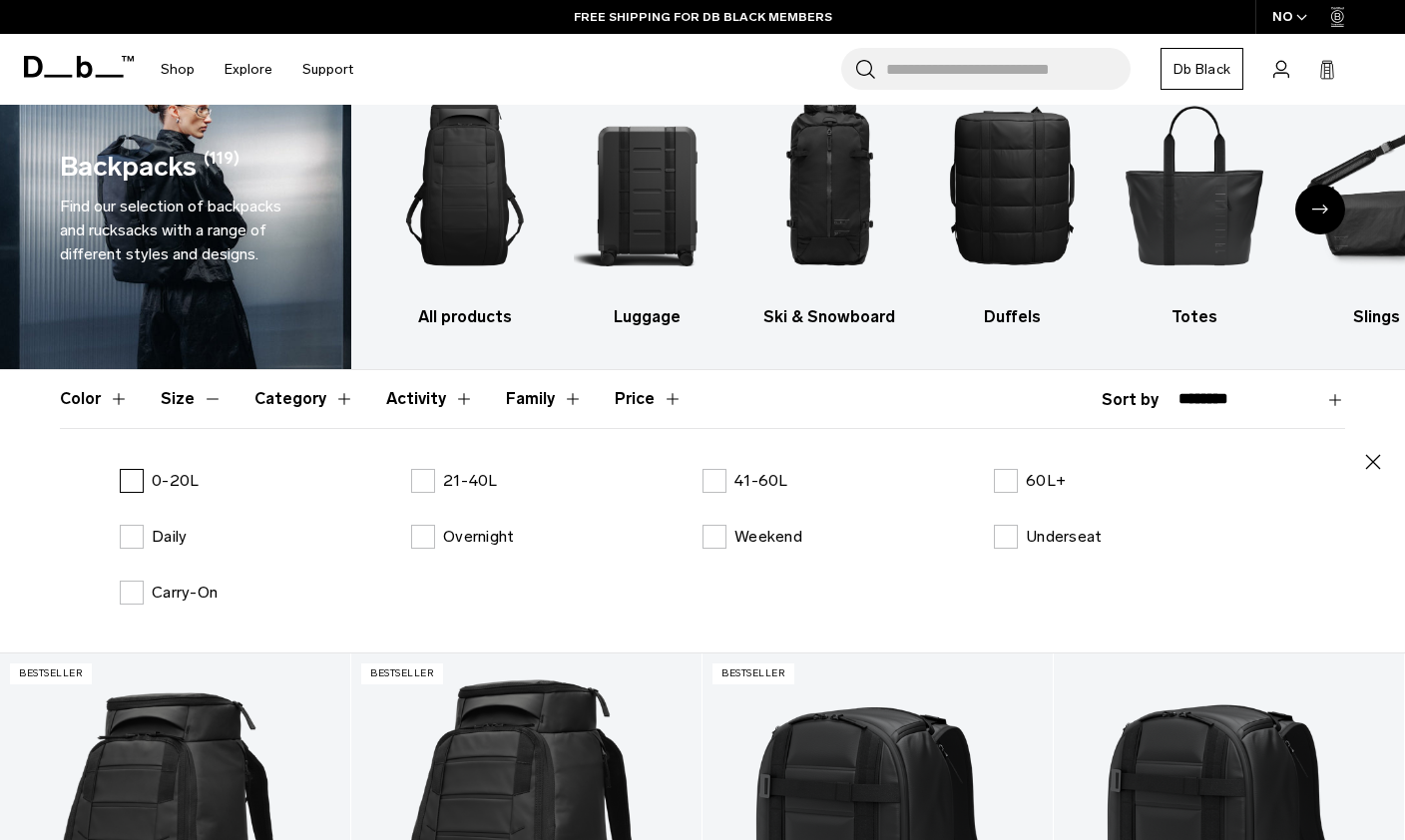 click on "0-20L" at bounding box center (159, 481) 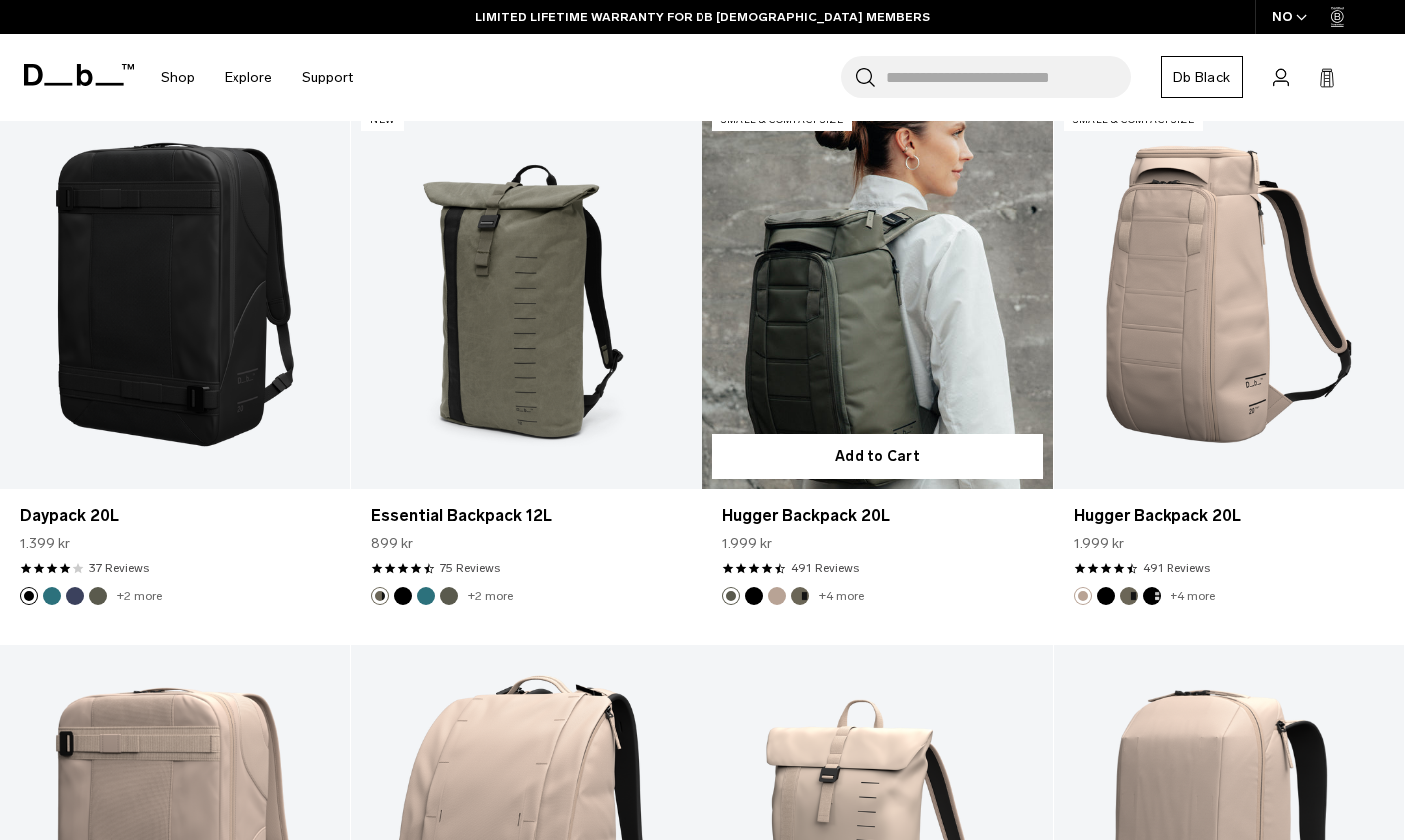 scroll, scrollTop: 736, scrollLeft: 0, axis: vertical 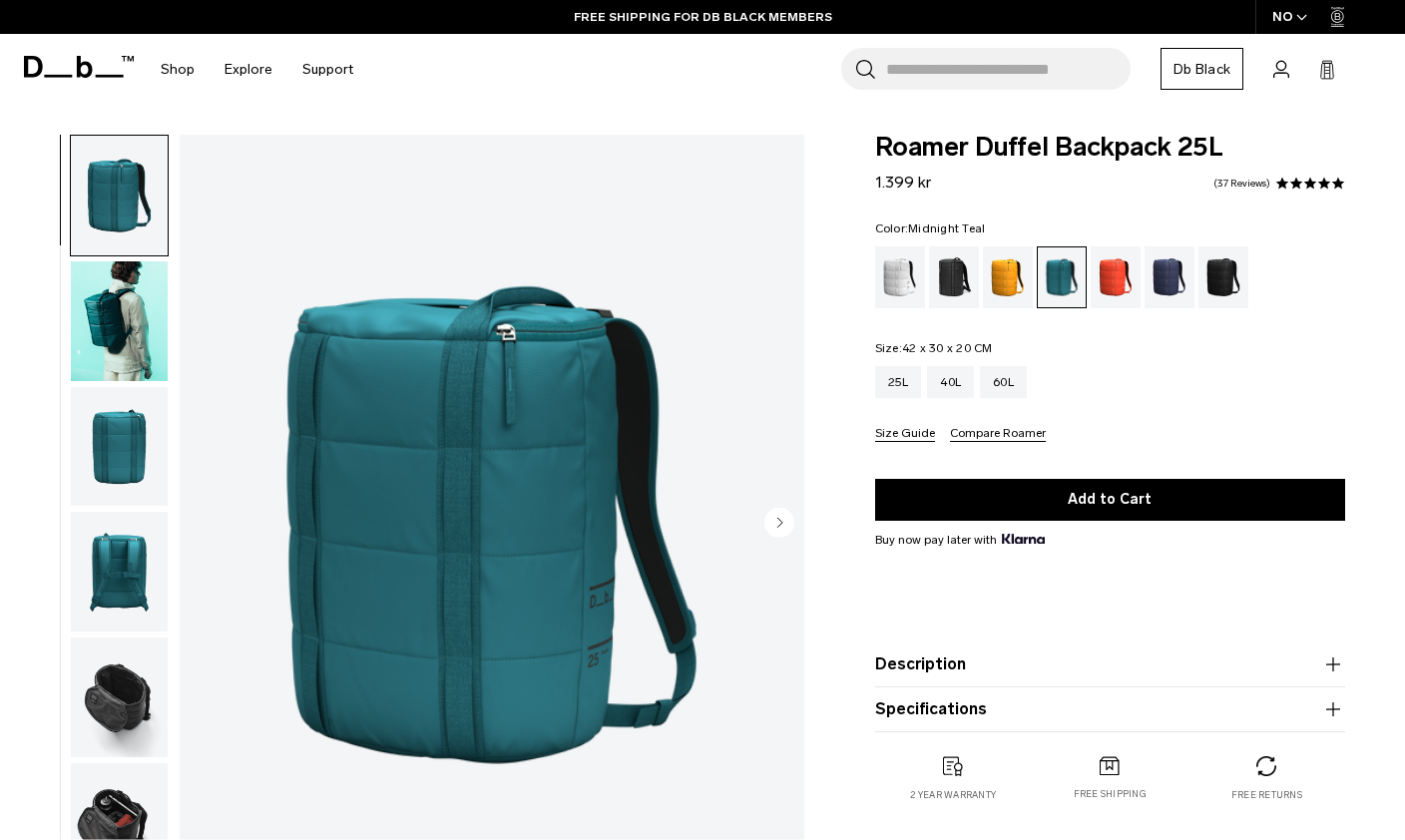 click at bounding box center [119, 321] 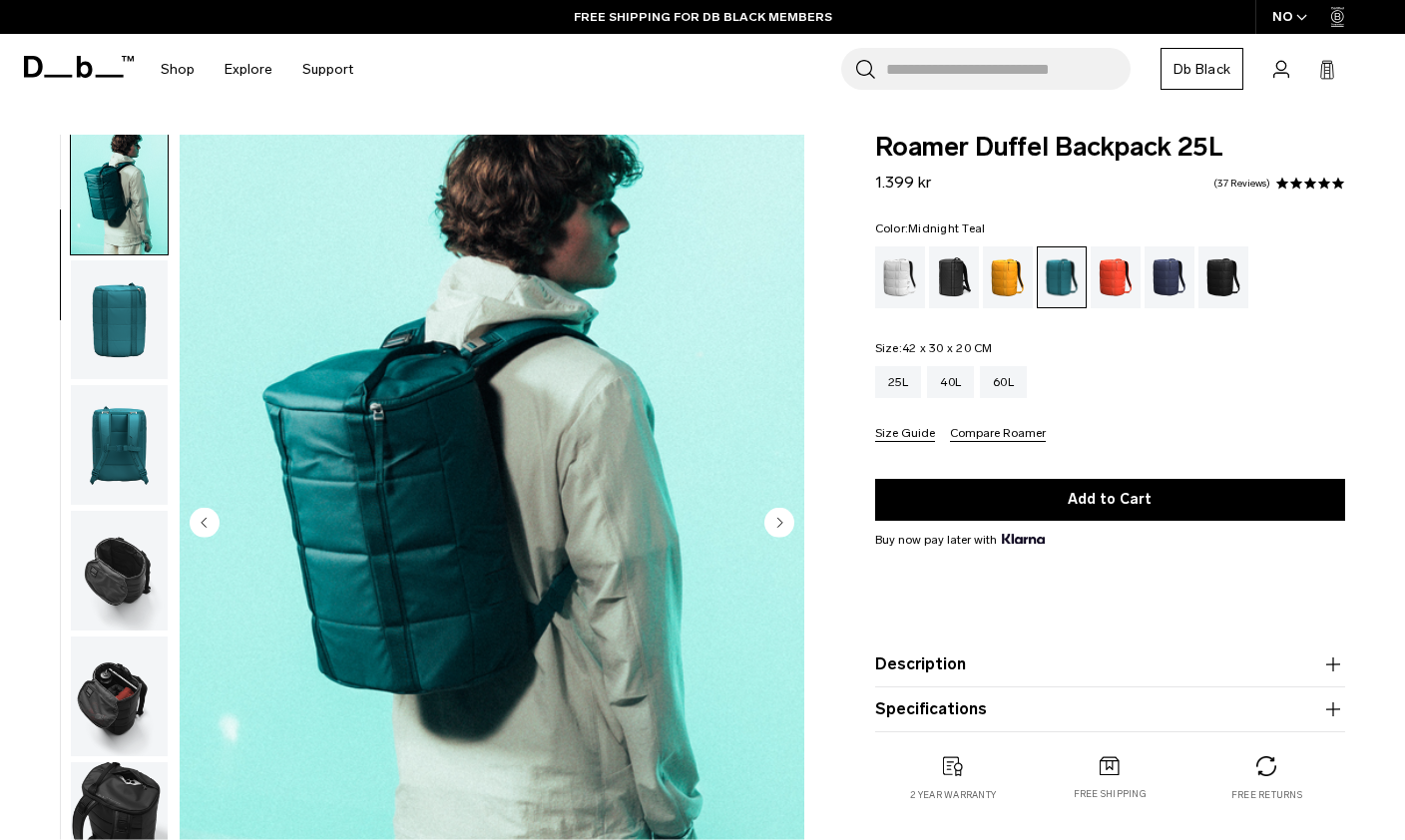 click at bounding box center (119, 320) 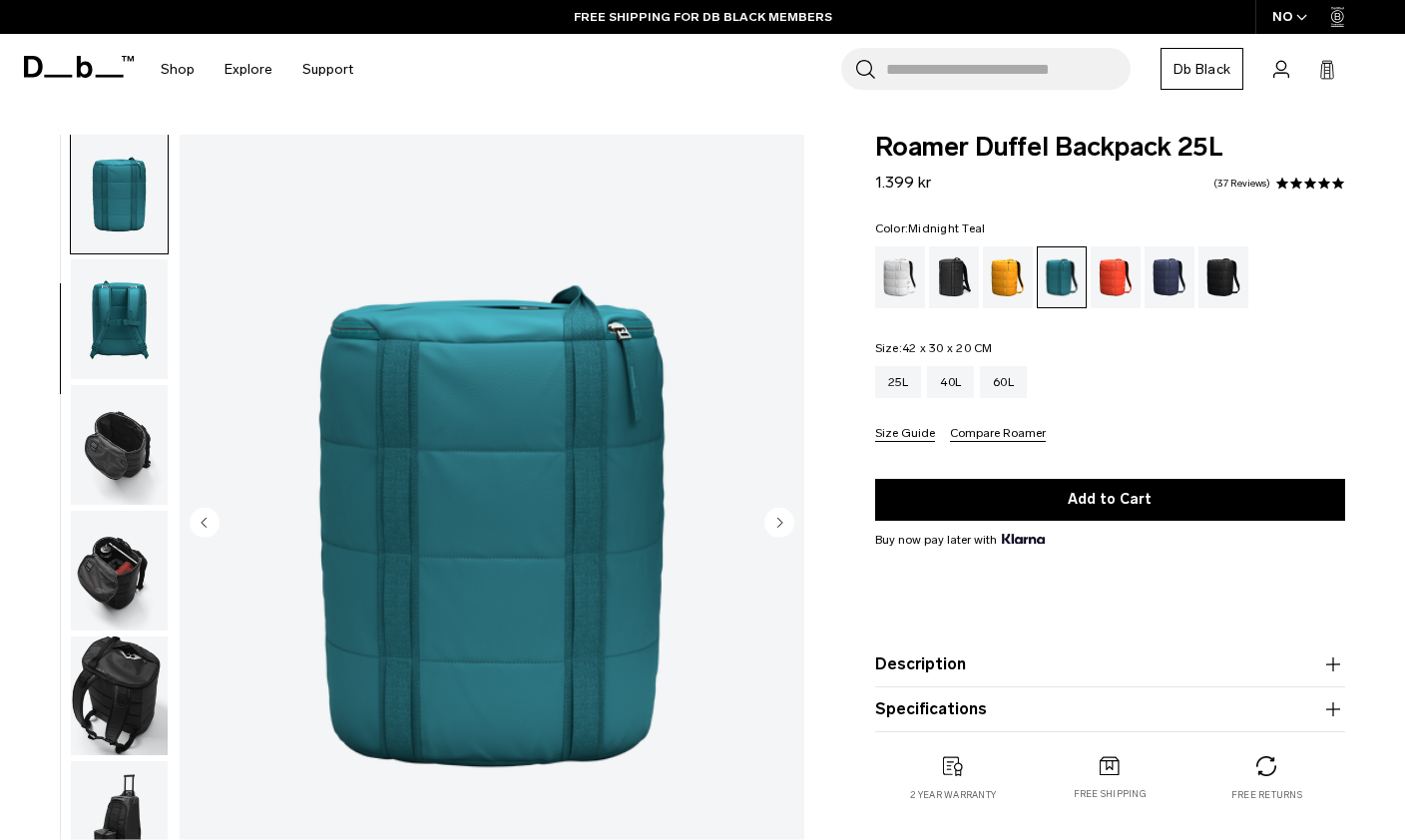 click at bounding box center (119, 319) 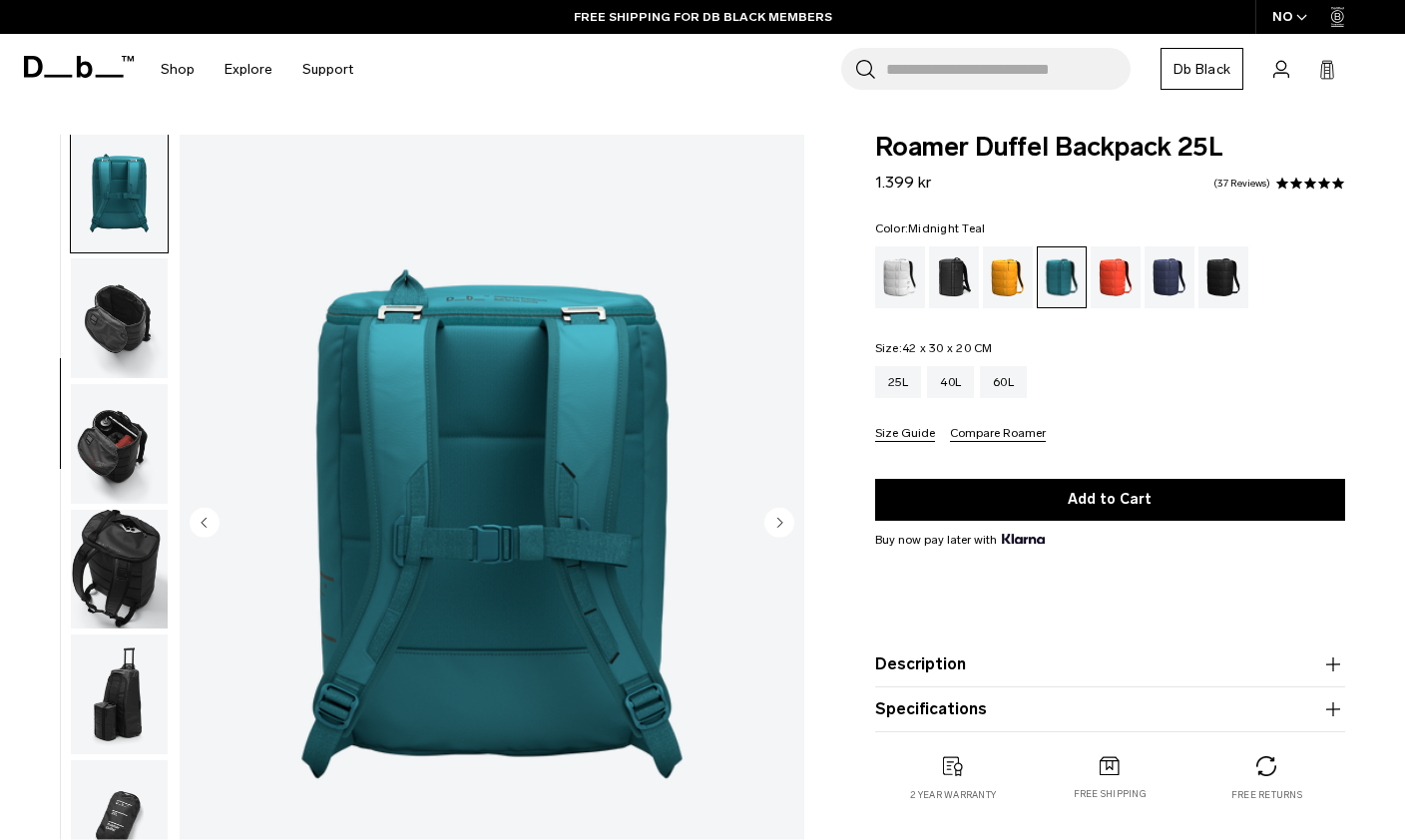 click at bounding box center (119, 318) 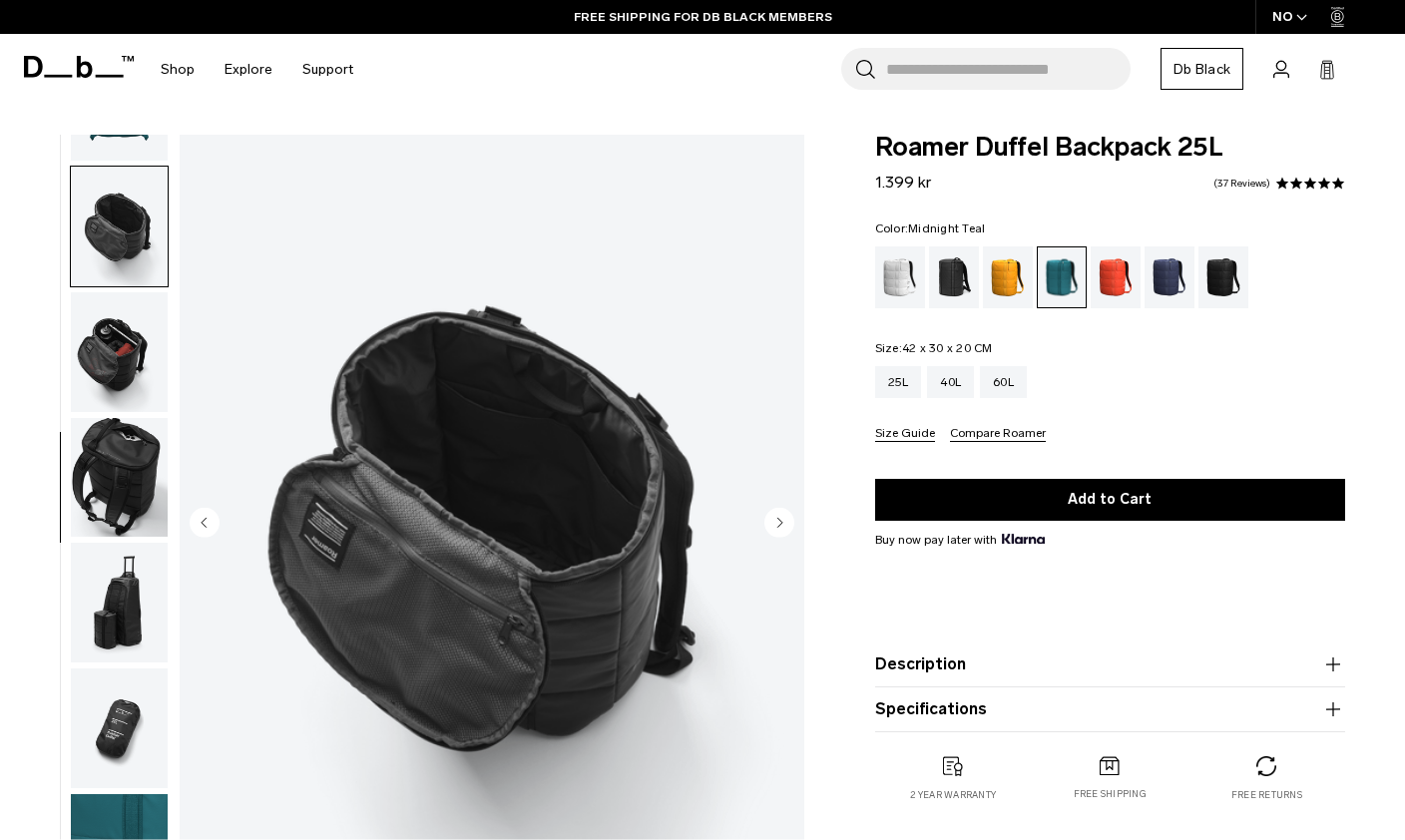scroll, scrollTop: 480, scrollLeft: 0, axis: vertical 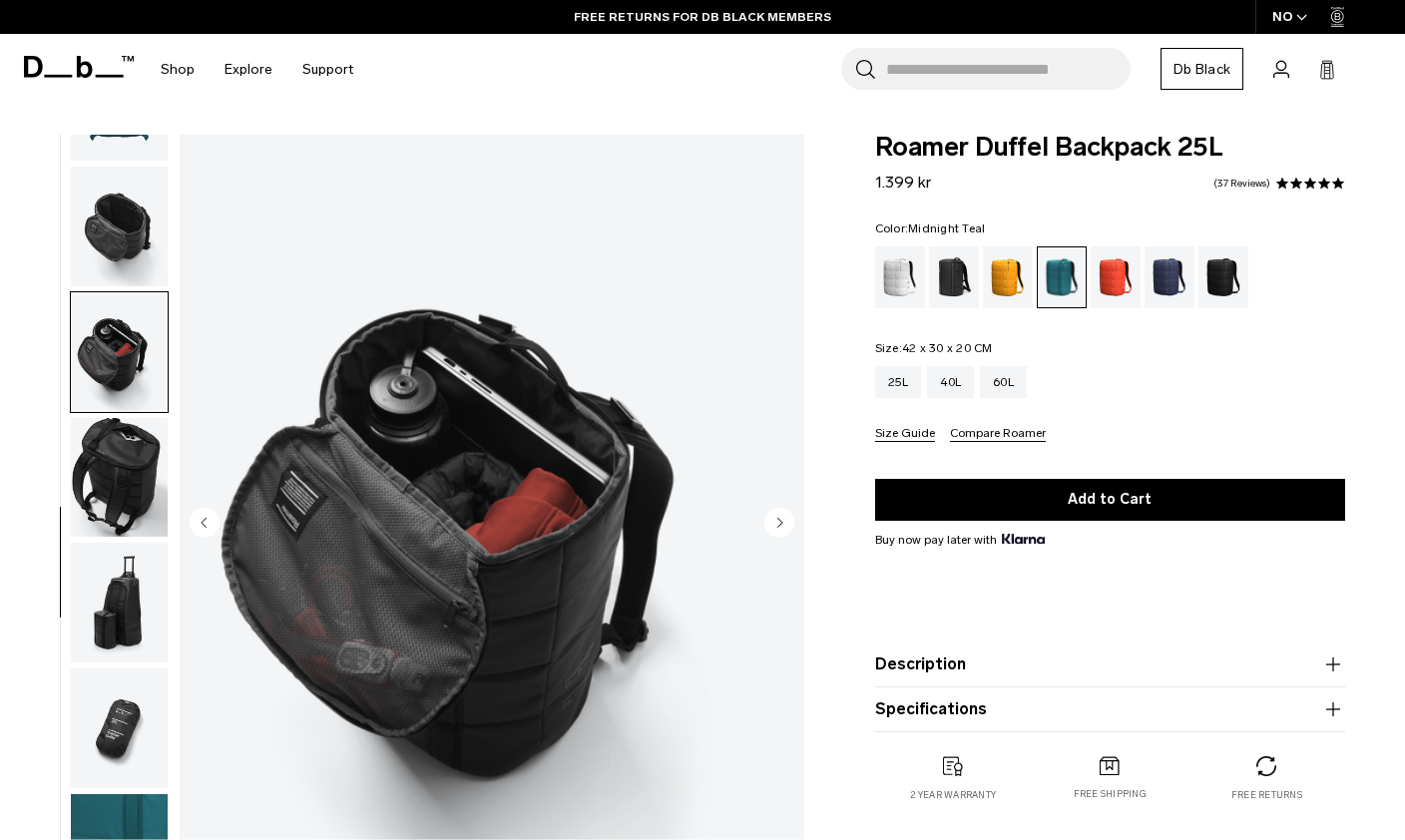click at bounding box center [119, 478] 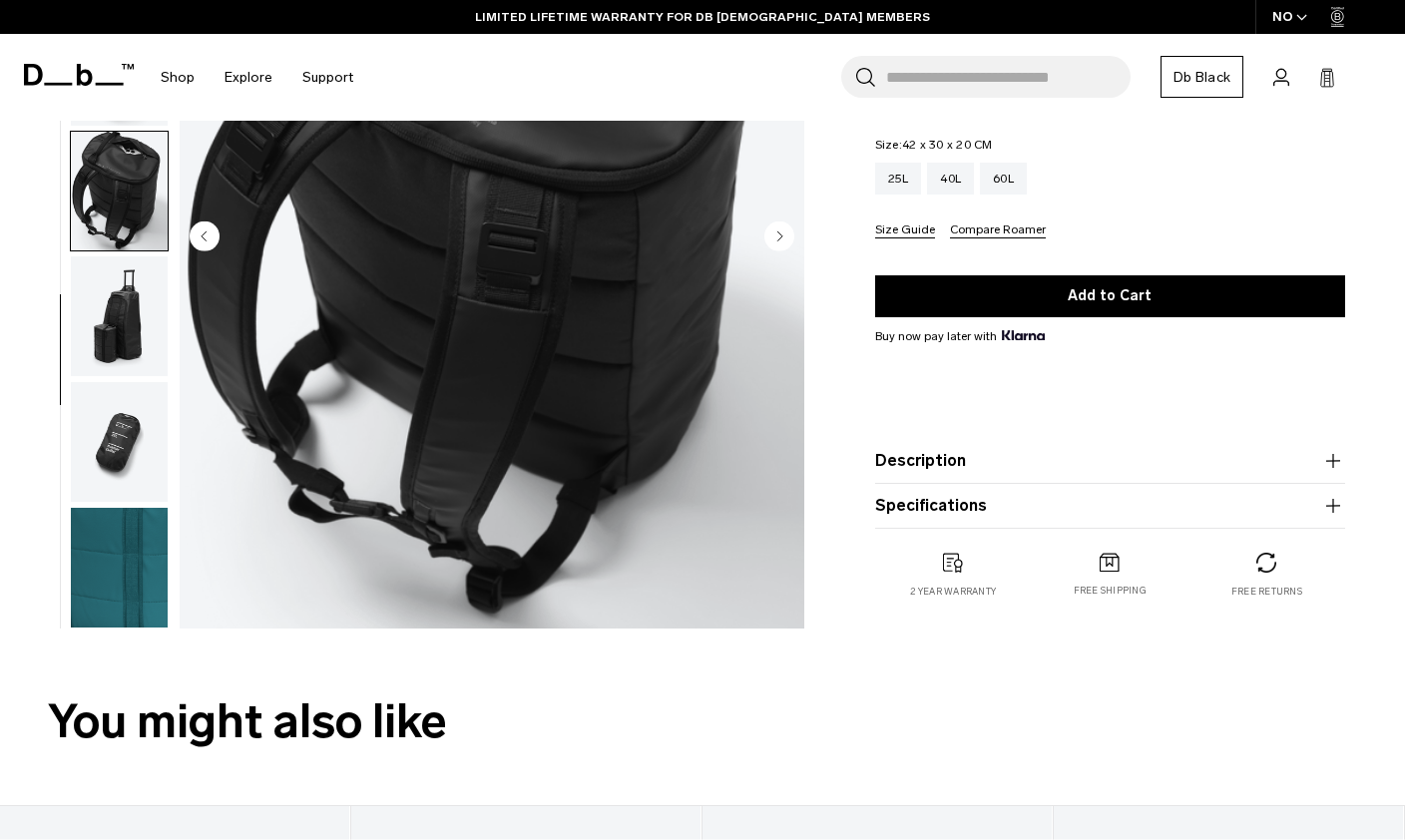 scroll, scrollTop: 294, scrollLeft: 0, axis: vertical 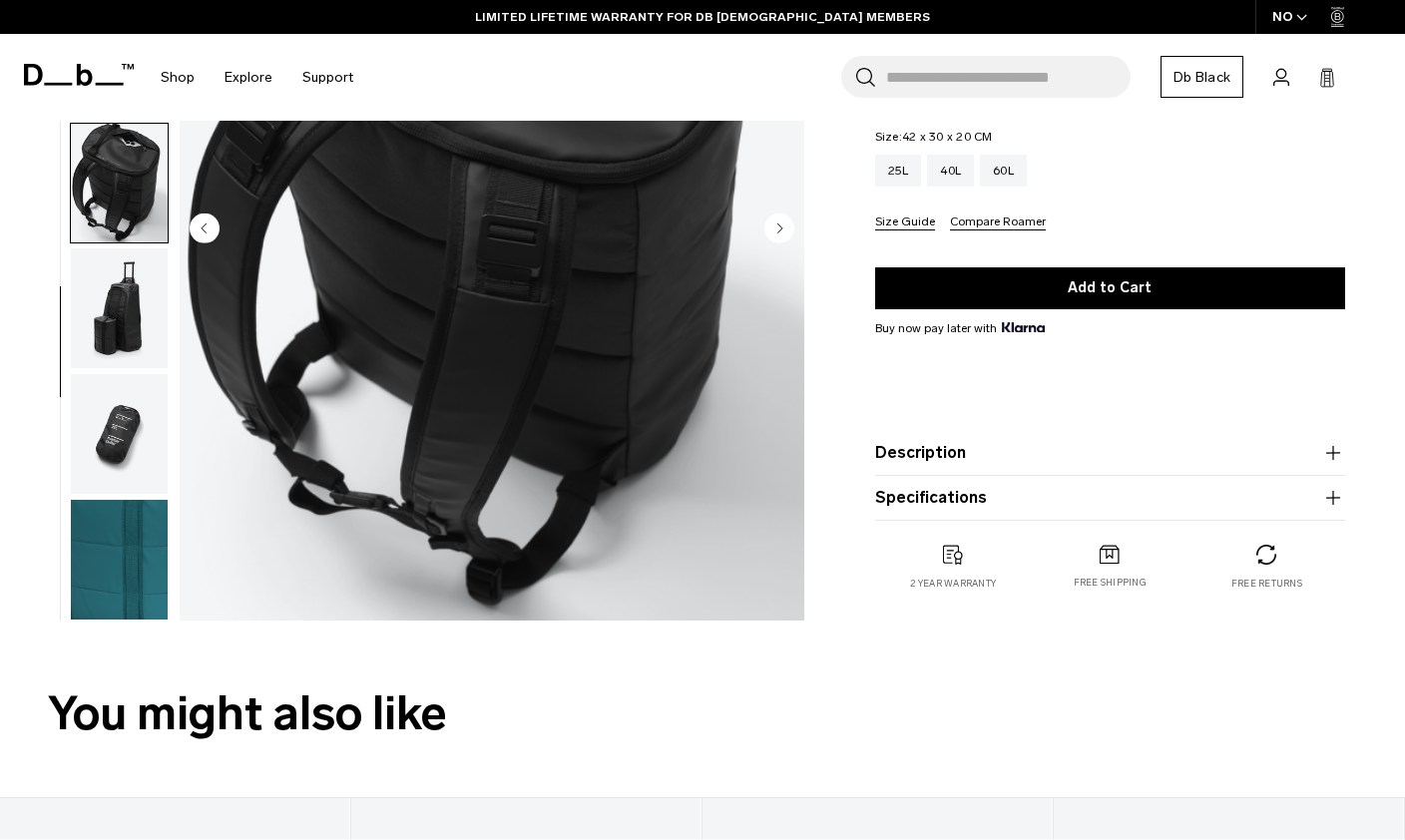 click on "Compare Roamer" at bounding box center [998, 222] 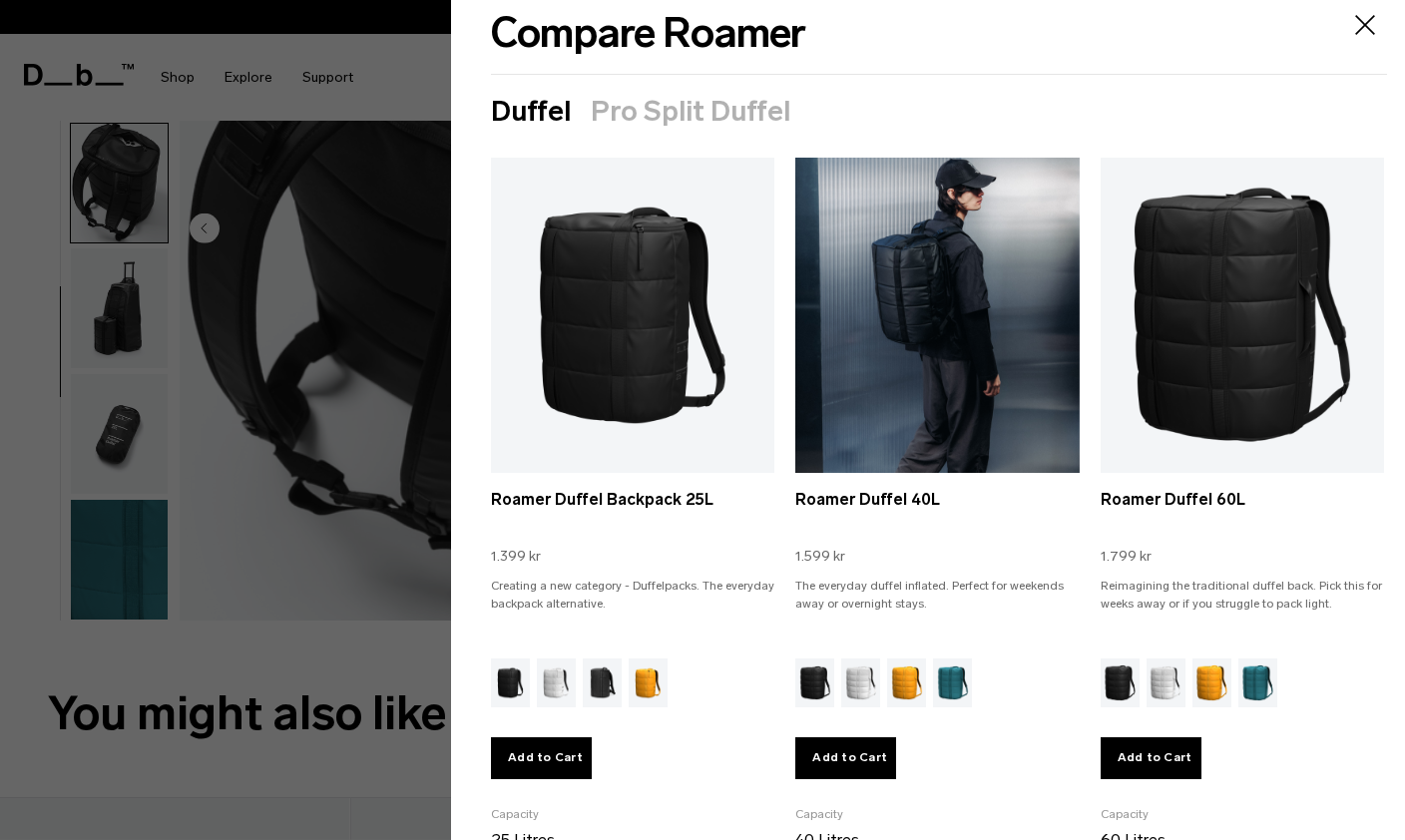scroll, scrollTop: 28, scrollLeft: 0, axis: vertical 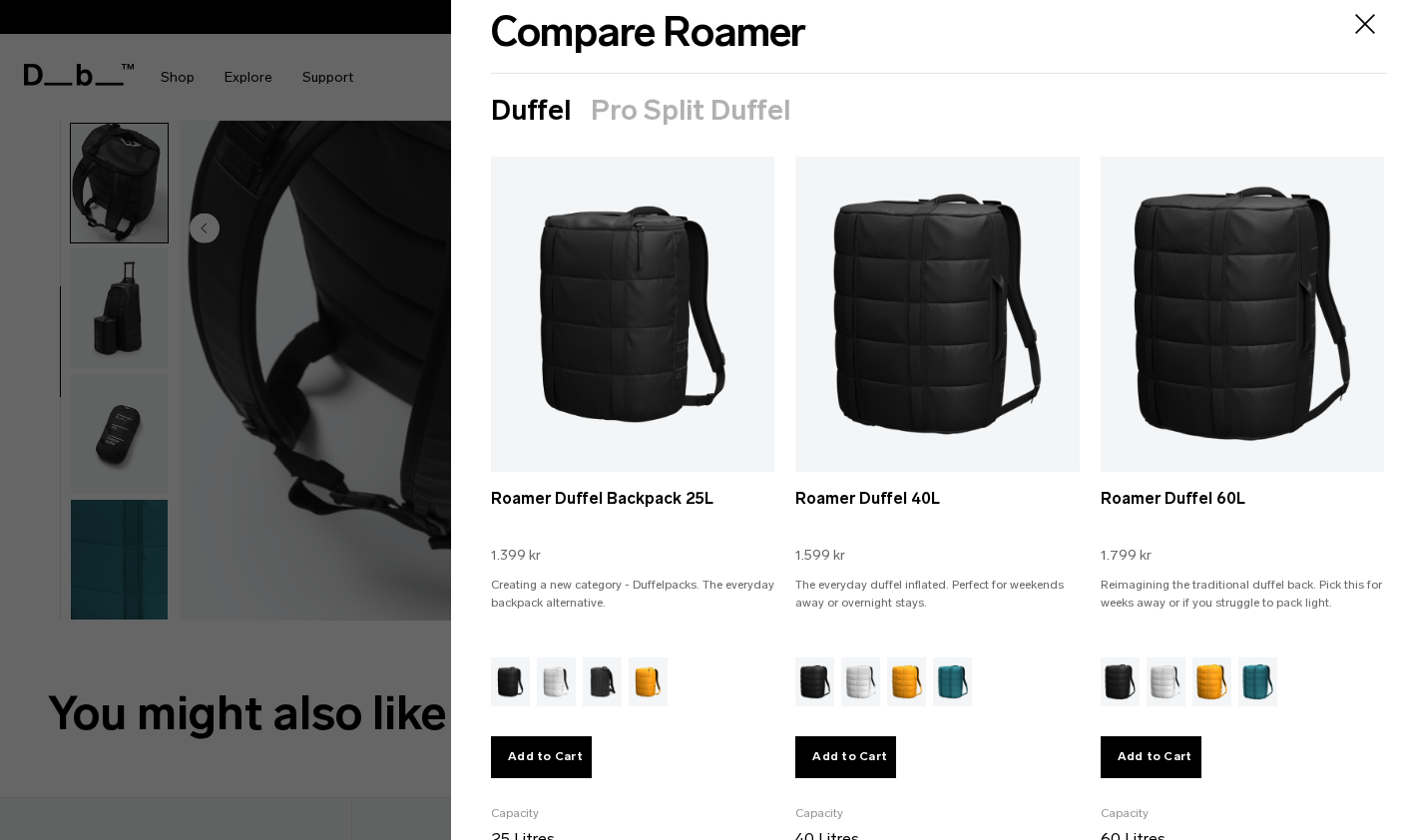 click on "Pro Split Duffel" at bounding box center [691, 111] 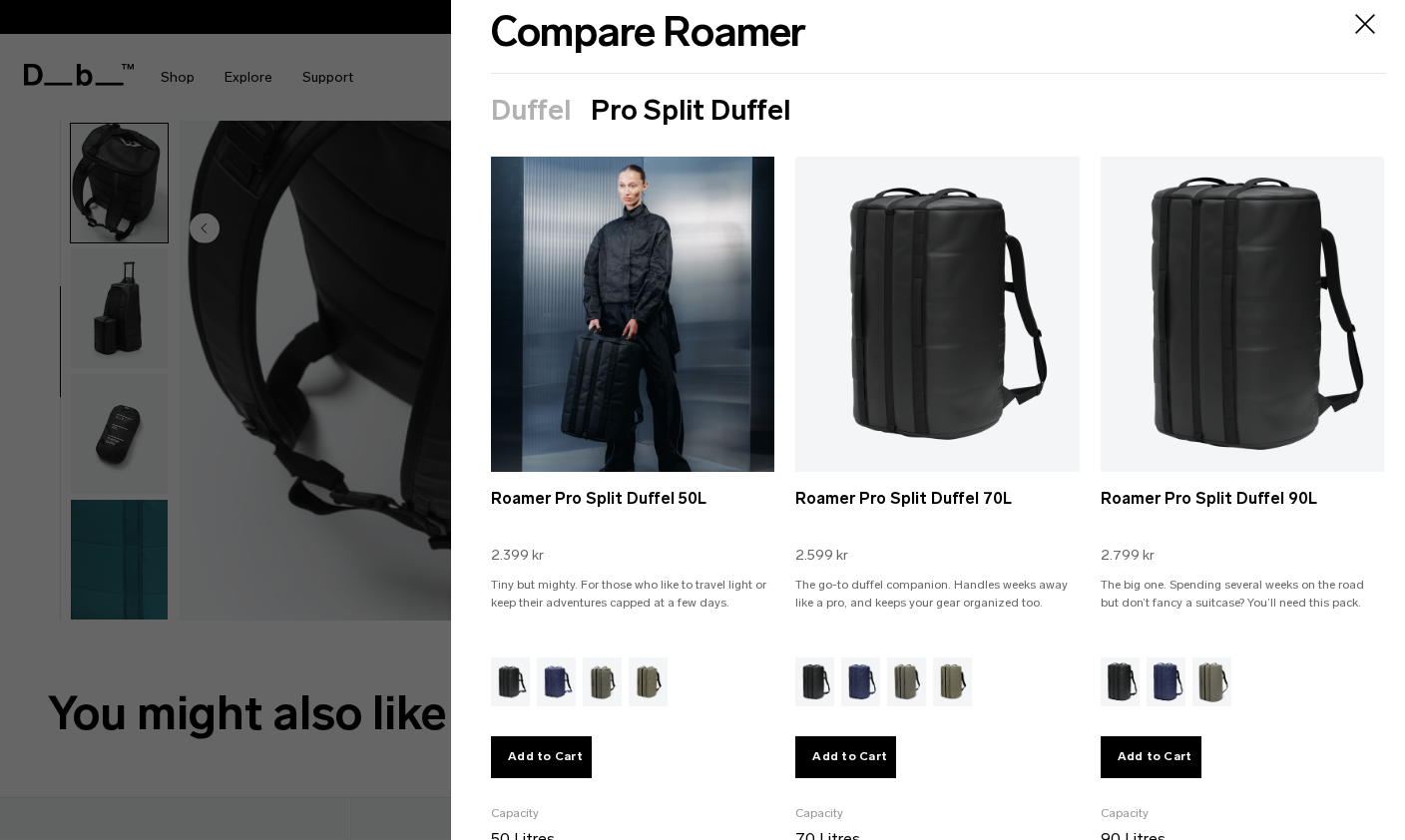 click on "Roamer Pro Split Duffel 50L
2.399 kr
Tiny but mighty. For those who like to travel light or keep their adventures capped at a few days." at bounding box center [633, 565] 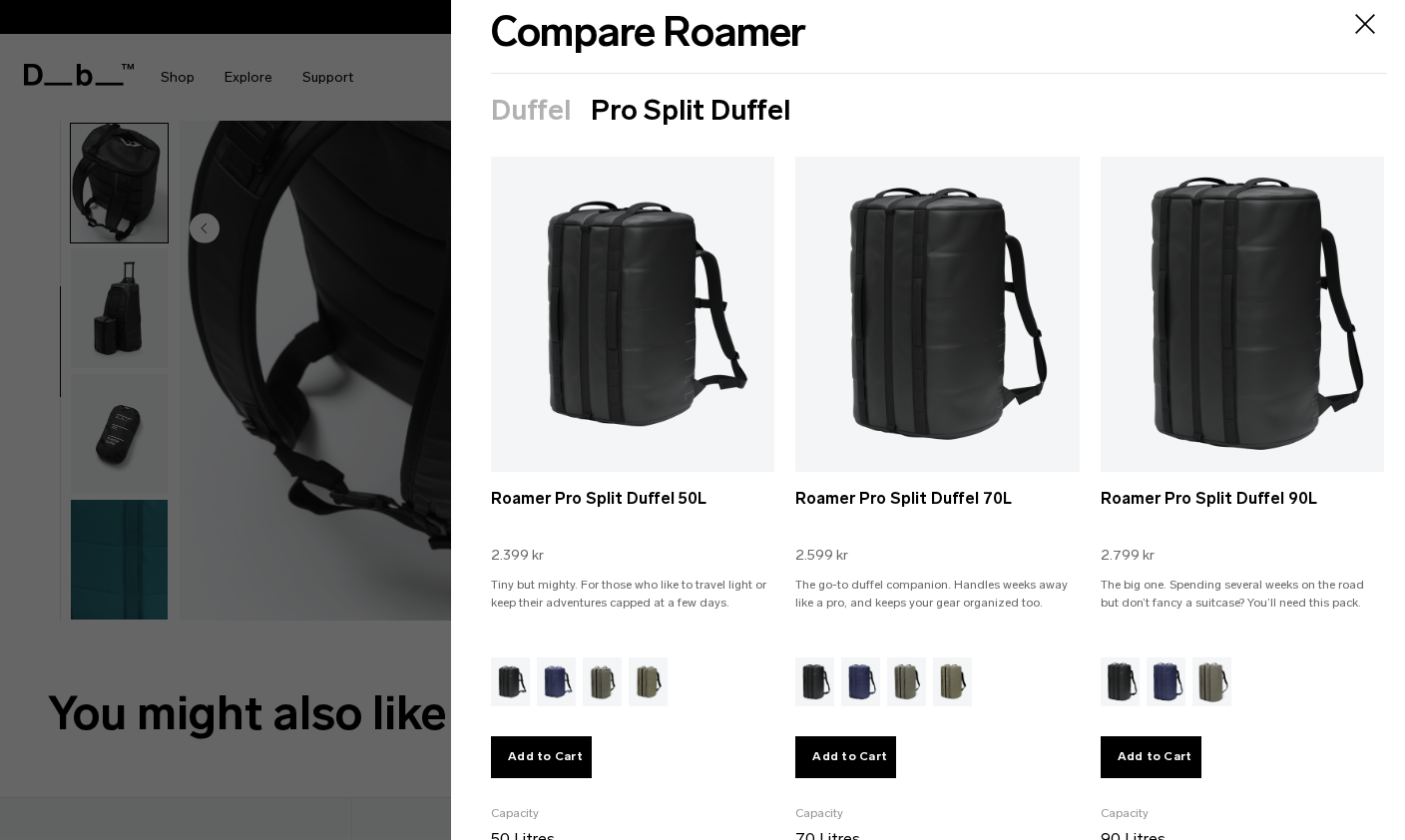 click 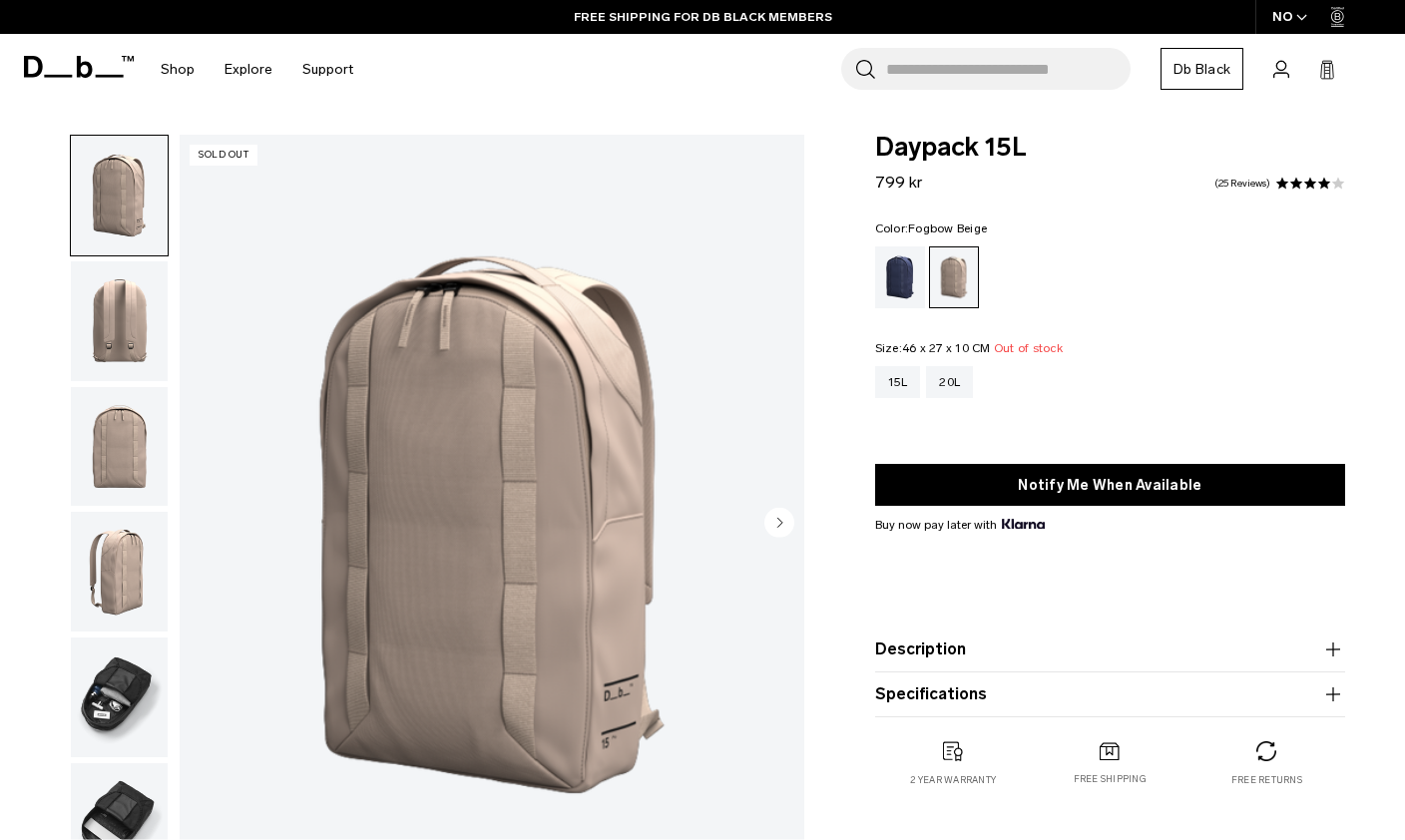 scroll, scrollTop: 0, scrollLeft: 0, axis: both 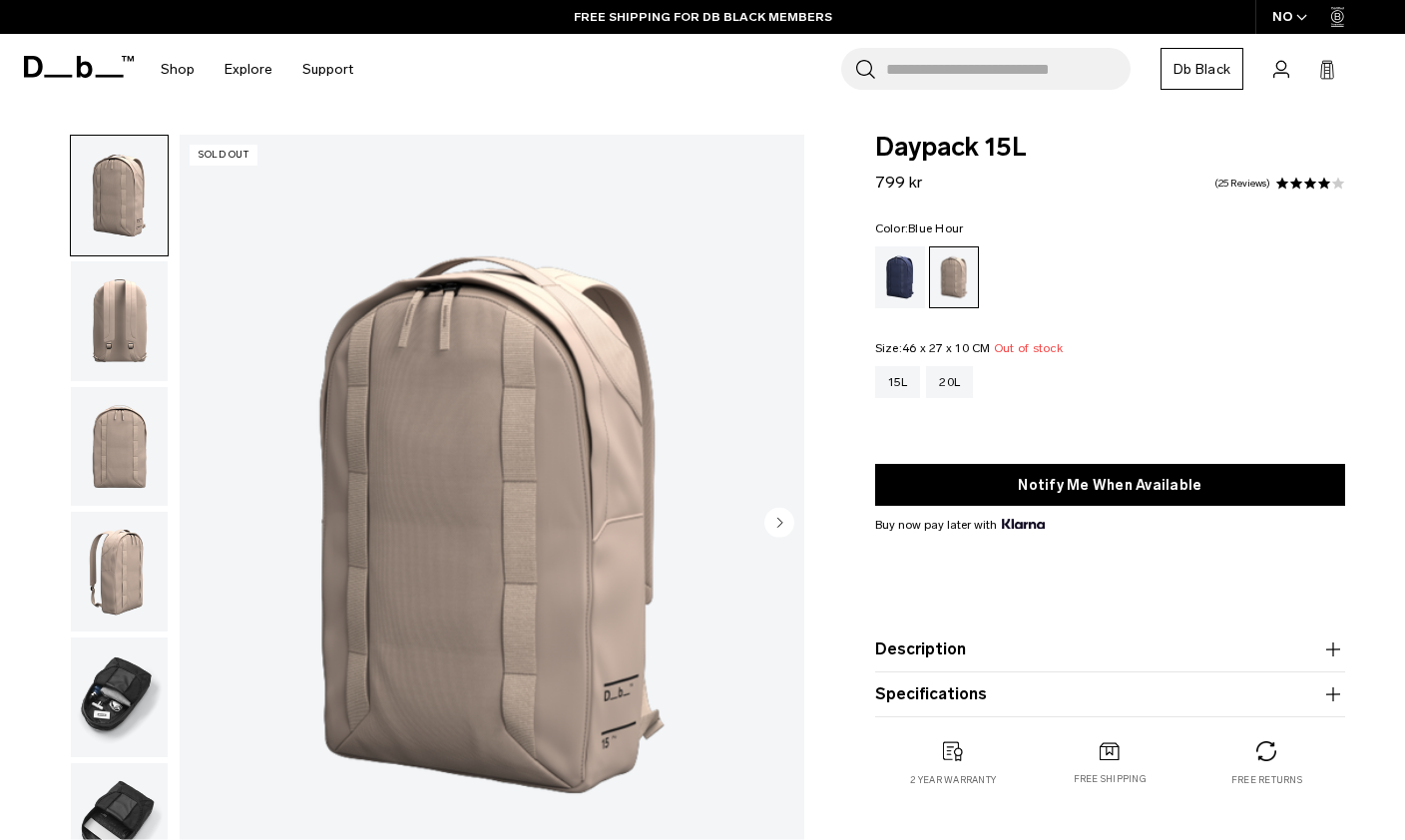 click at bounding box center [900, 277] 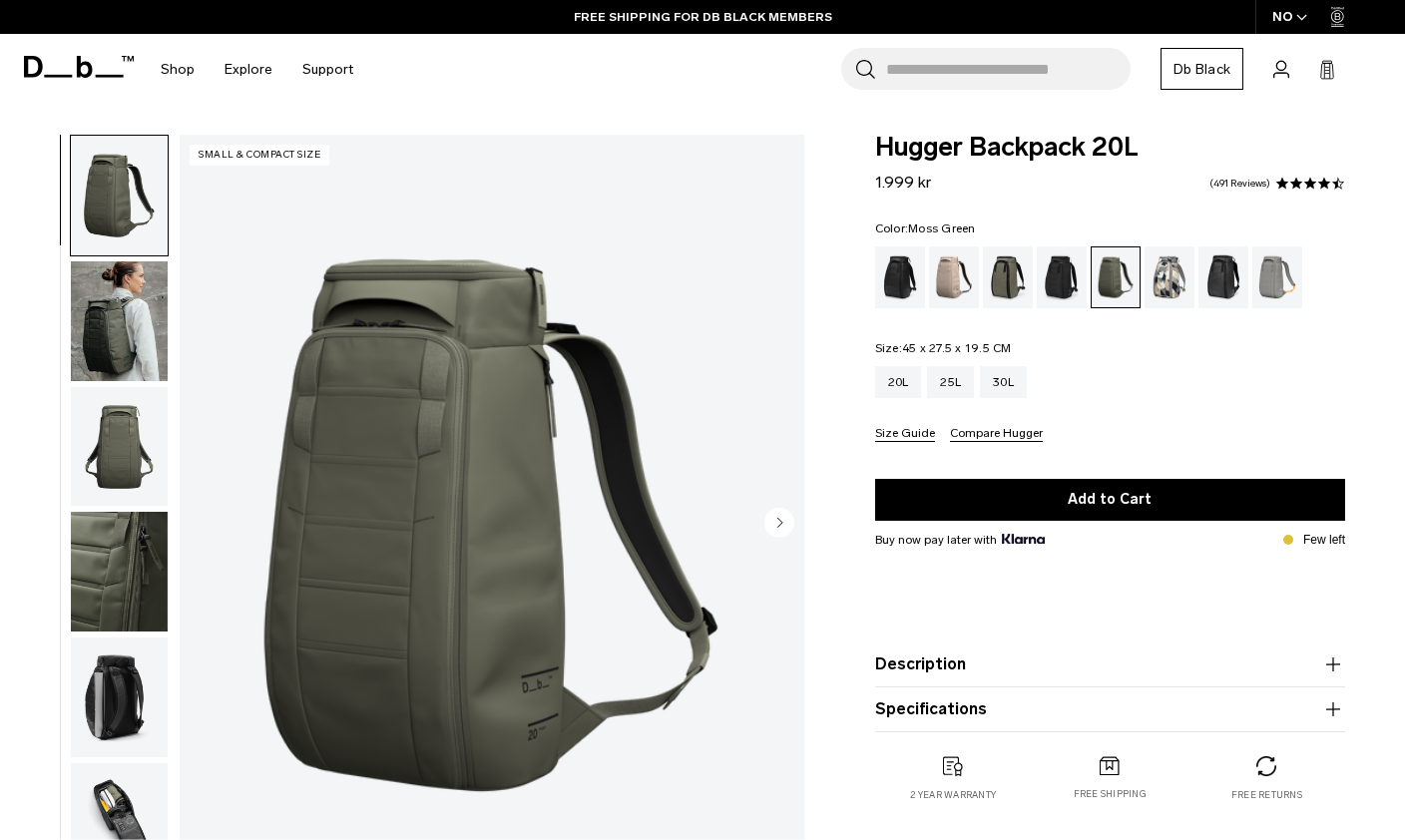 scroll, scrollTop: 0, scrollLeft: 0, axis: both 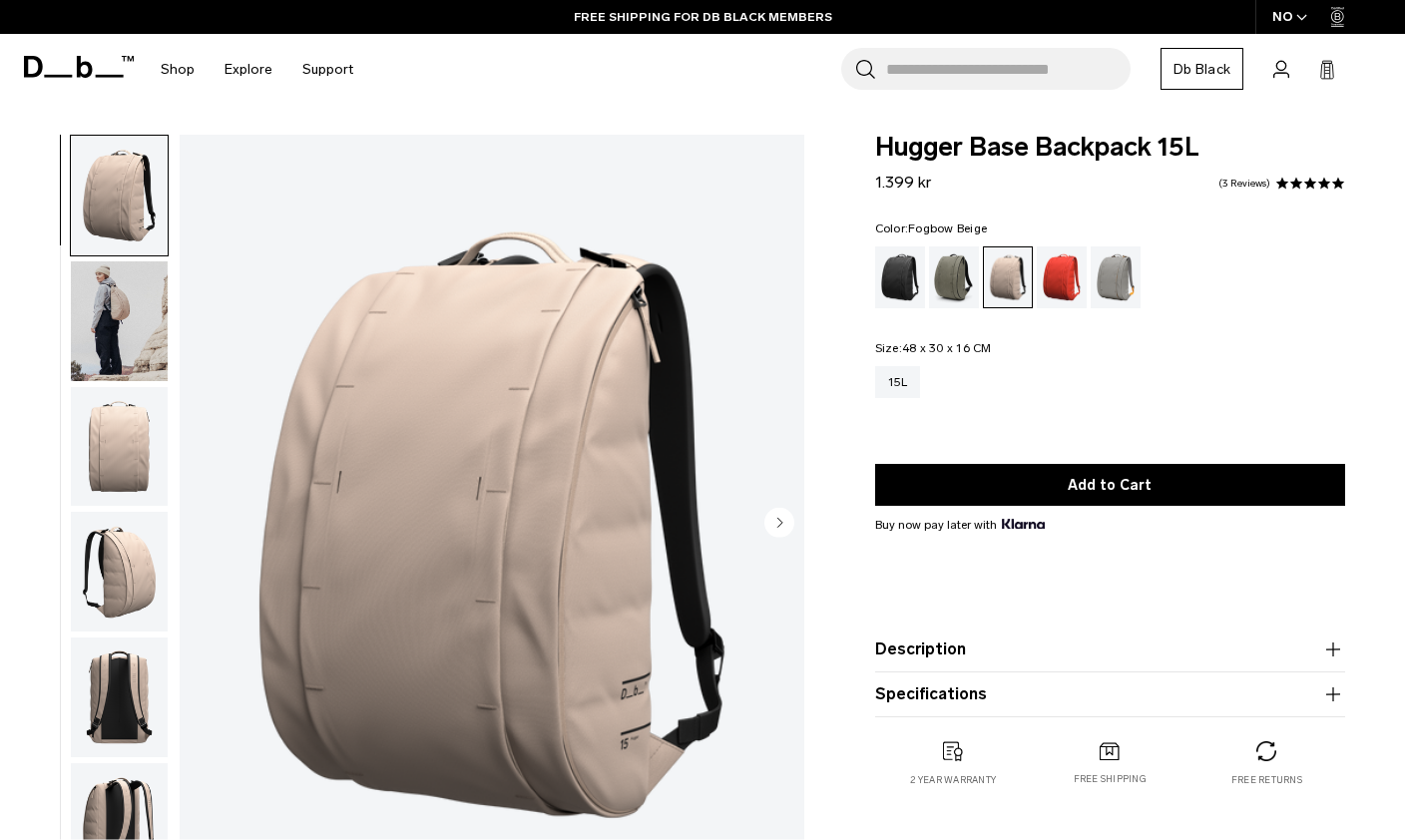 click at bounding box center [119, 321] 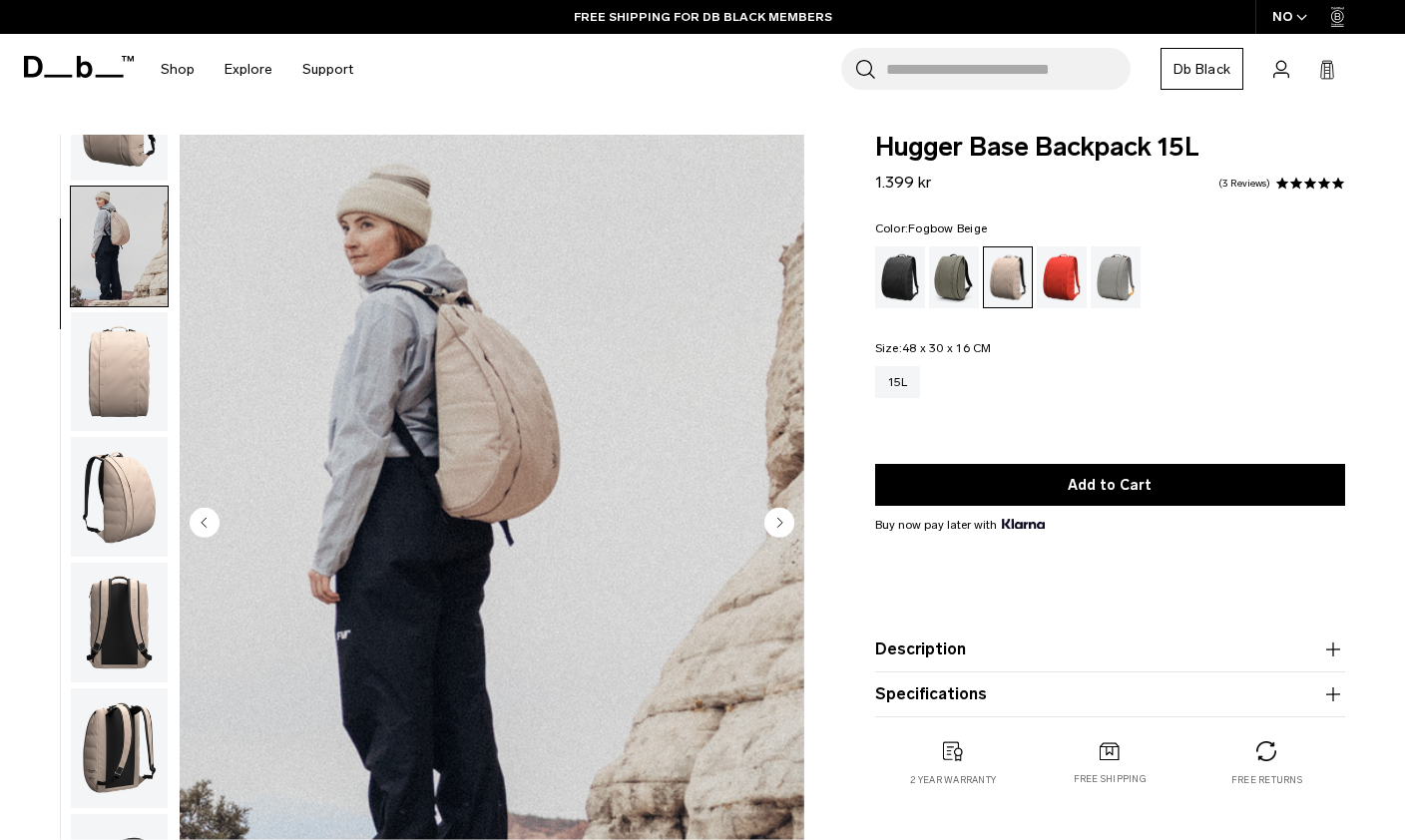 scroll, scrollTop: 127, scrollLeft: 0, axis: vertical 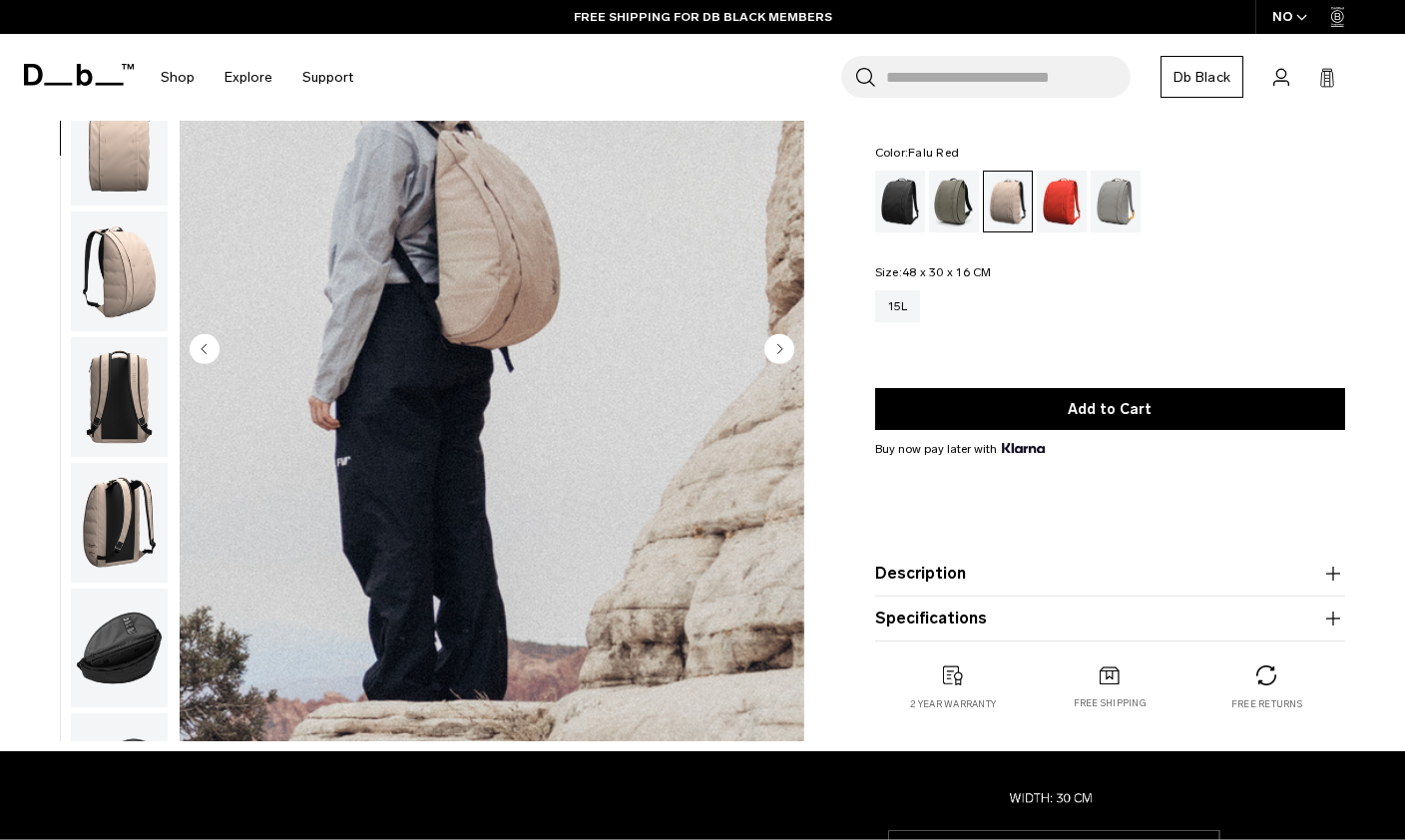 click at bounding box center [1062, 202] 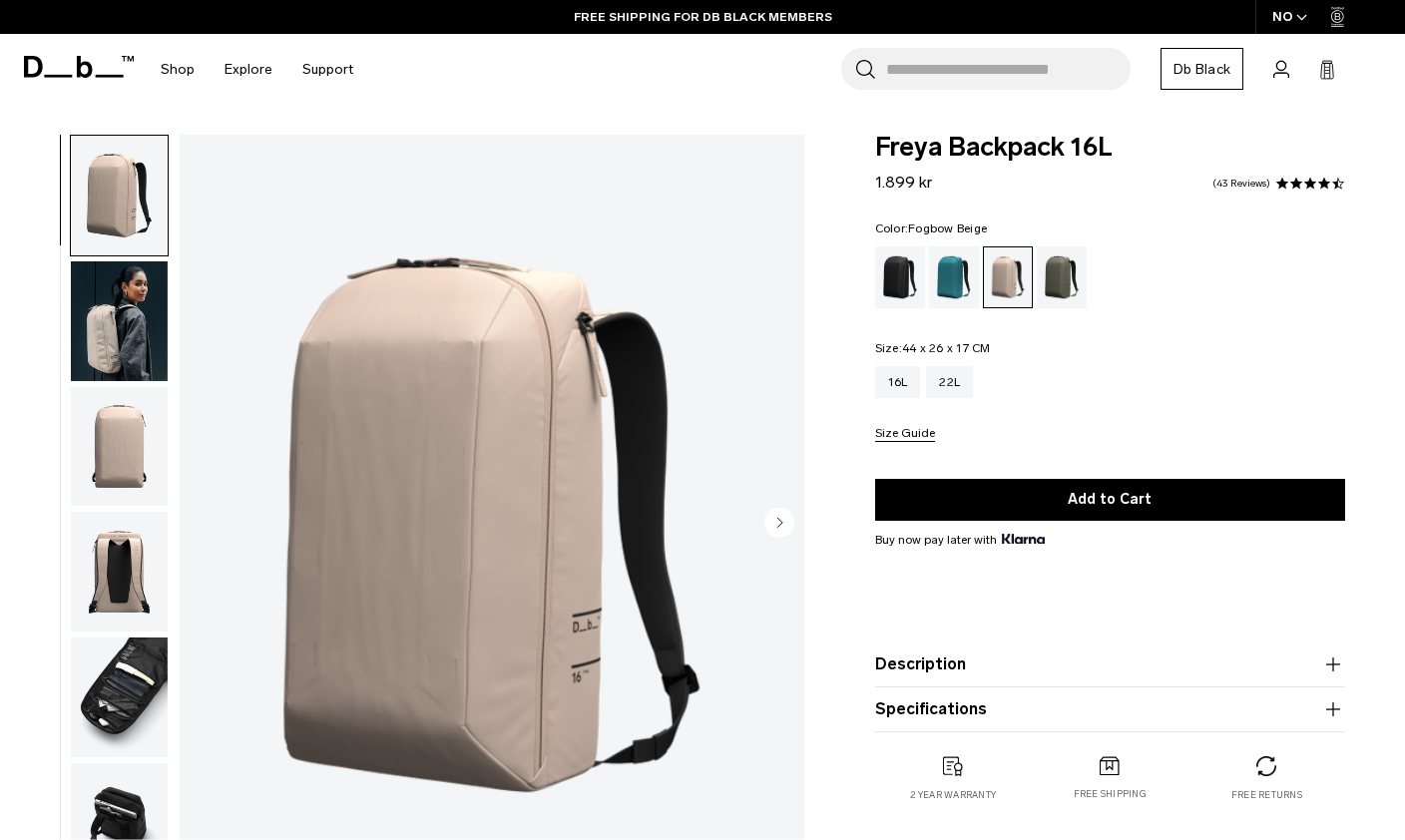 scroll, scrollTop: 0, scrollLeft: 0, axis: both 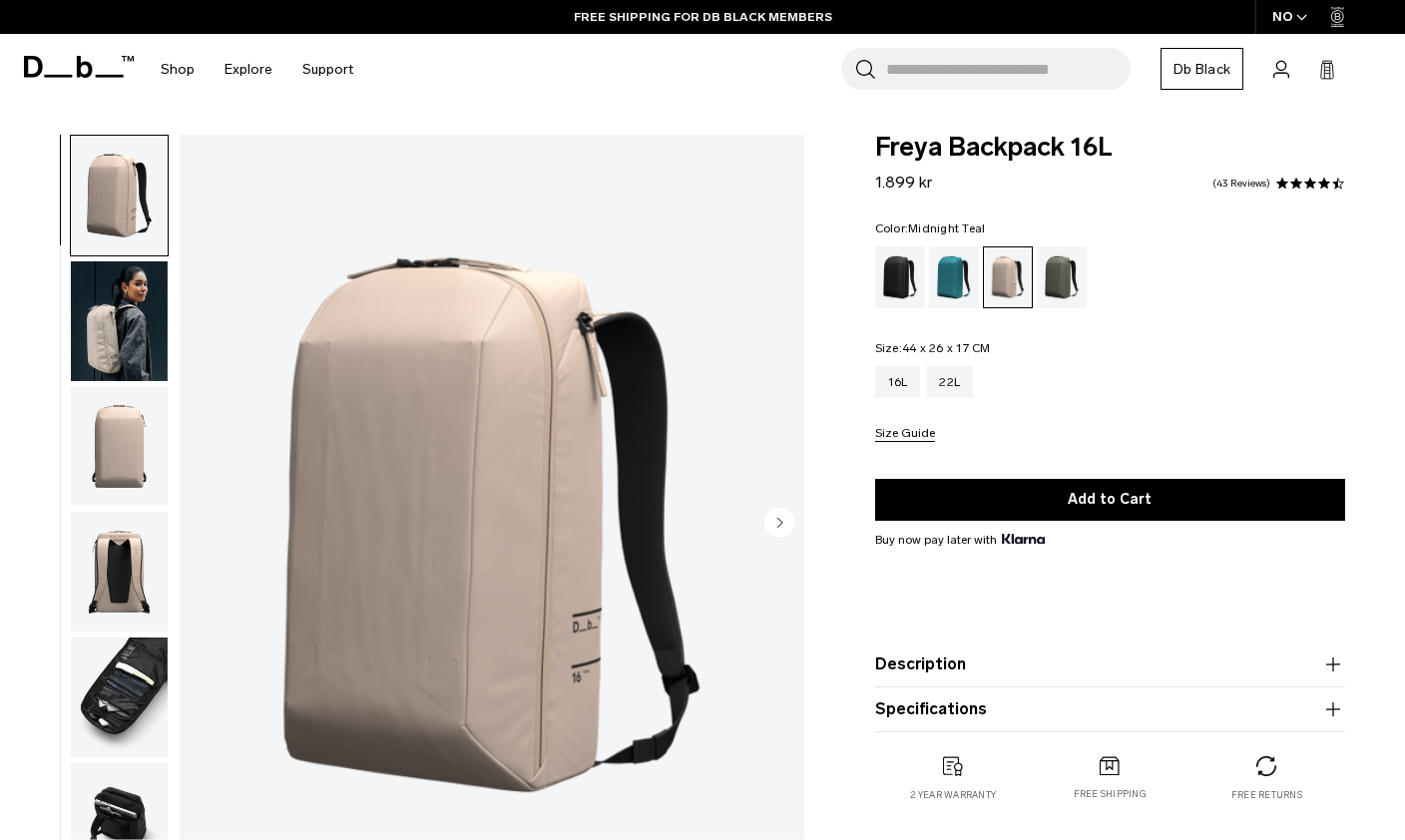 click at bounding box center (954, 277) 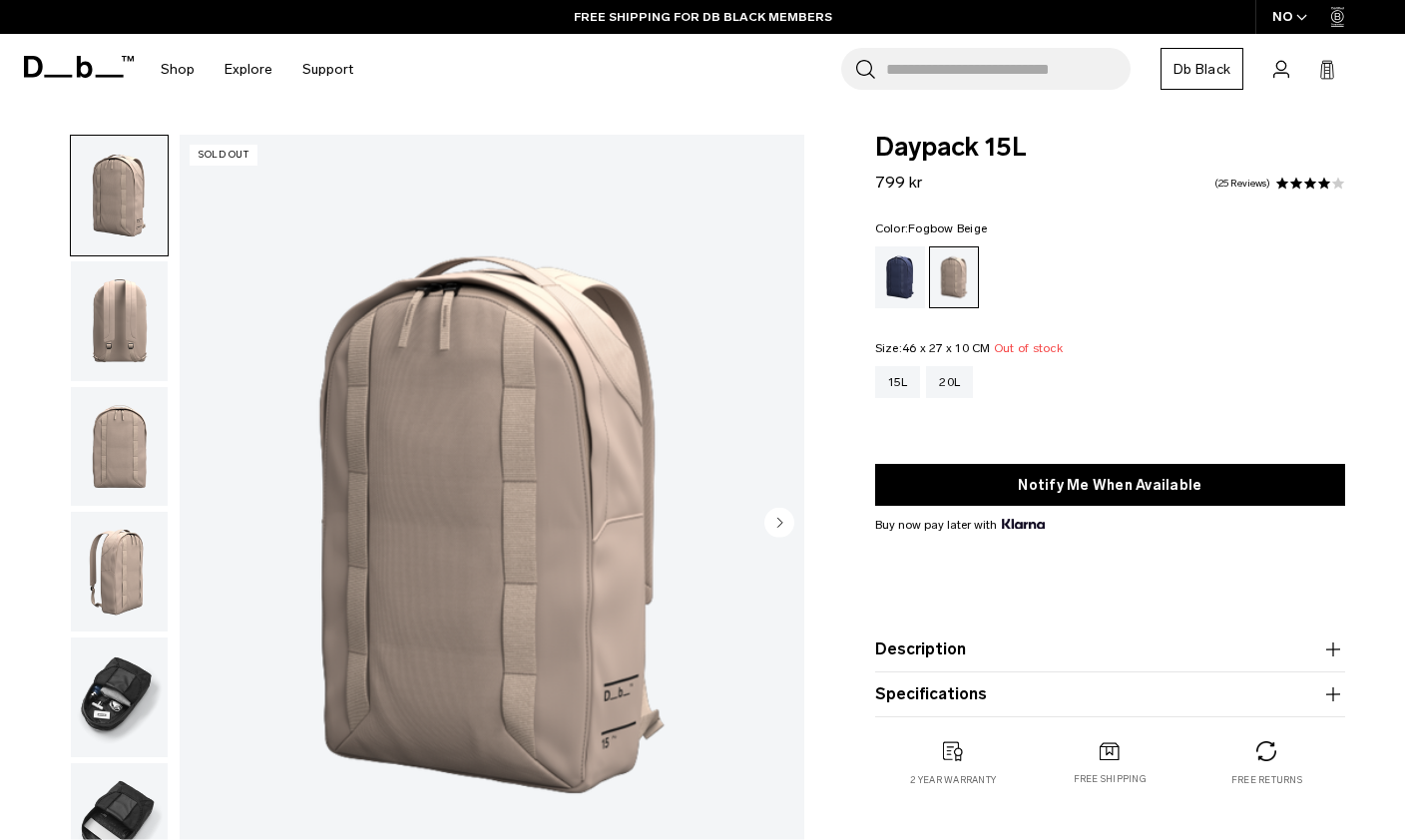 scroll, scrollTop: 0, scrollLeft: 0, axis: both 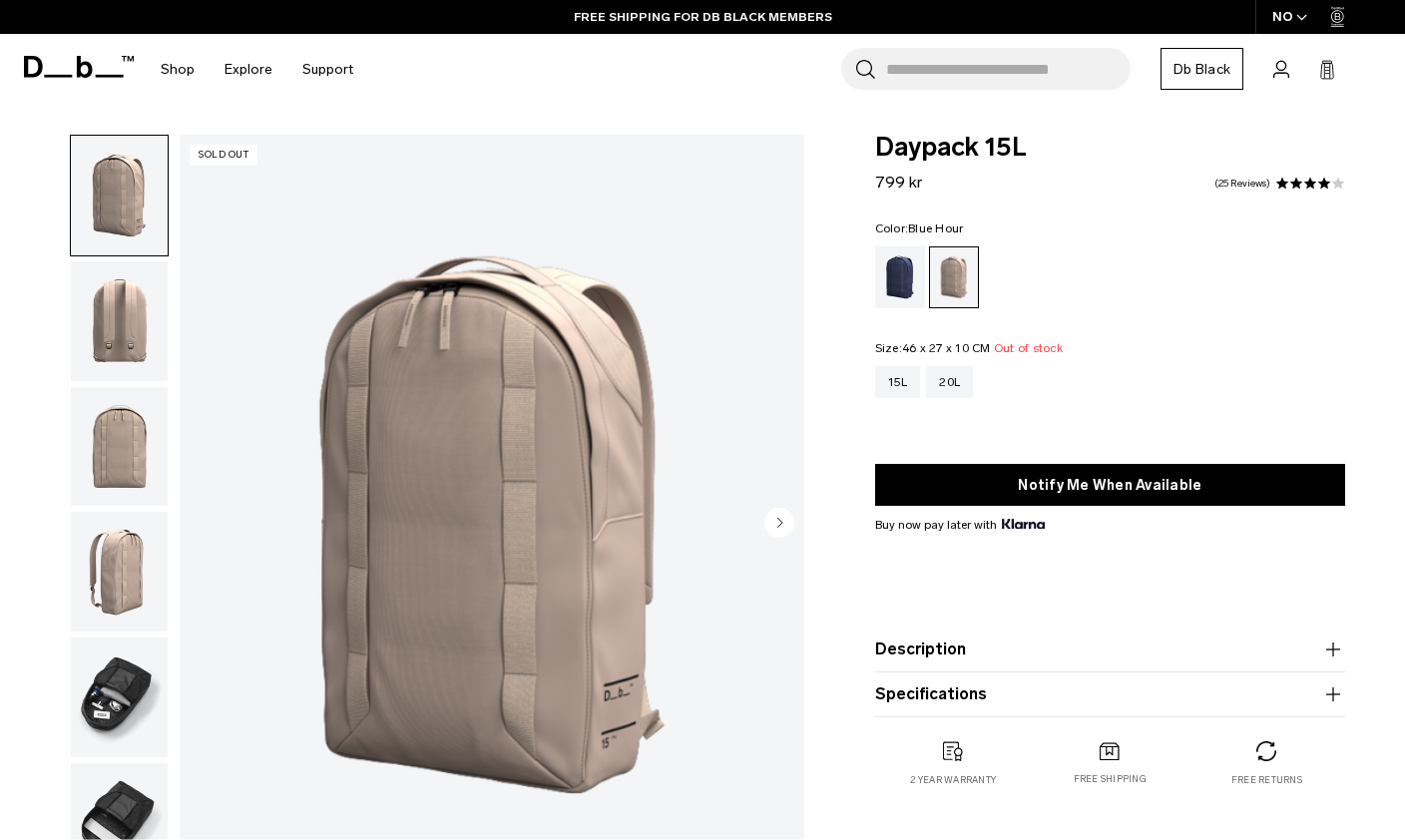 click at bounding box center [900, 277] 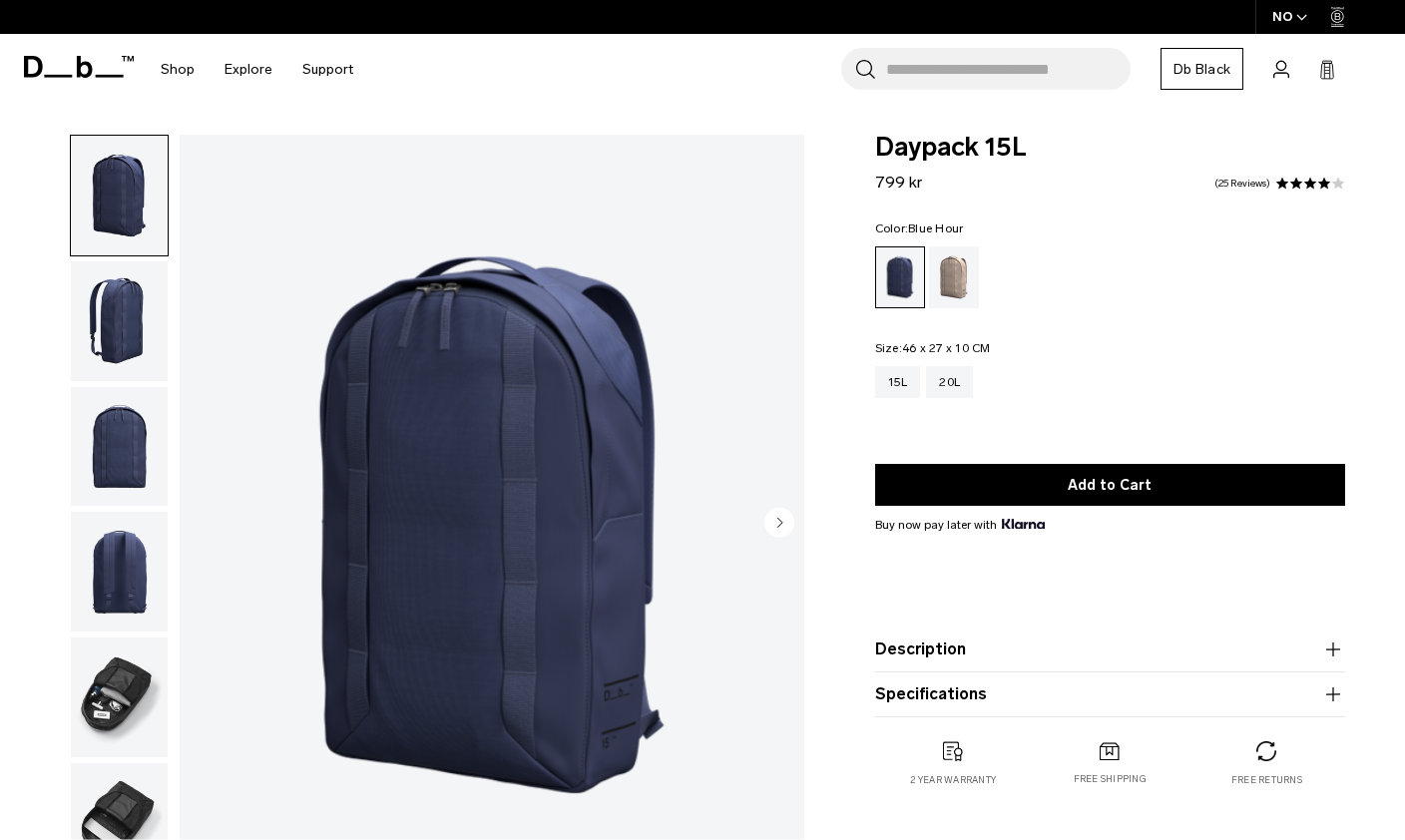 scroll, scrollTop: 0, scrollLeft: 0, axis: both 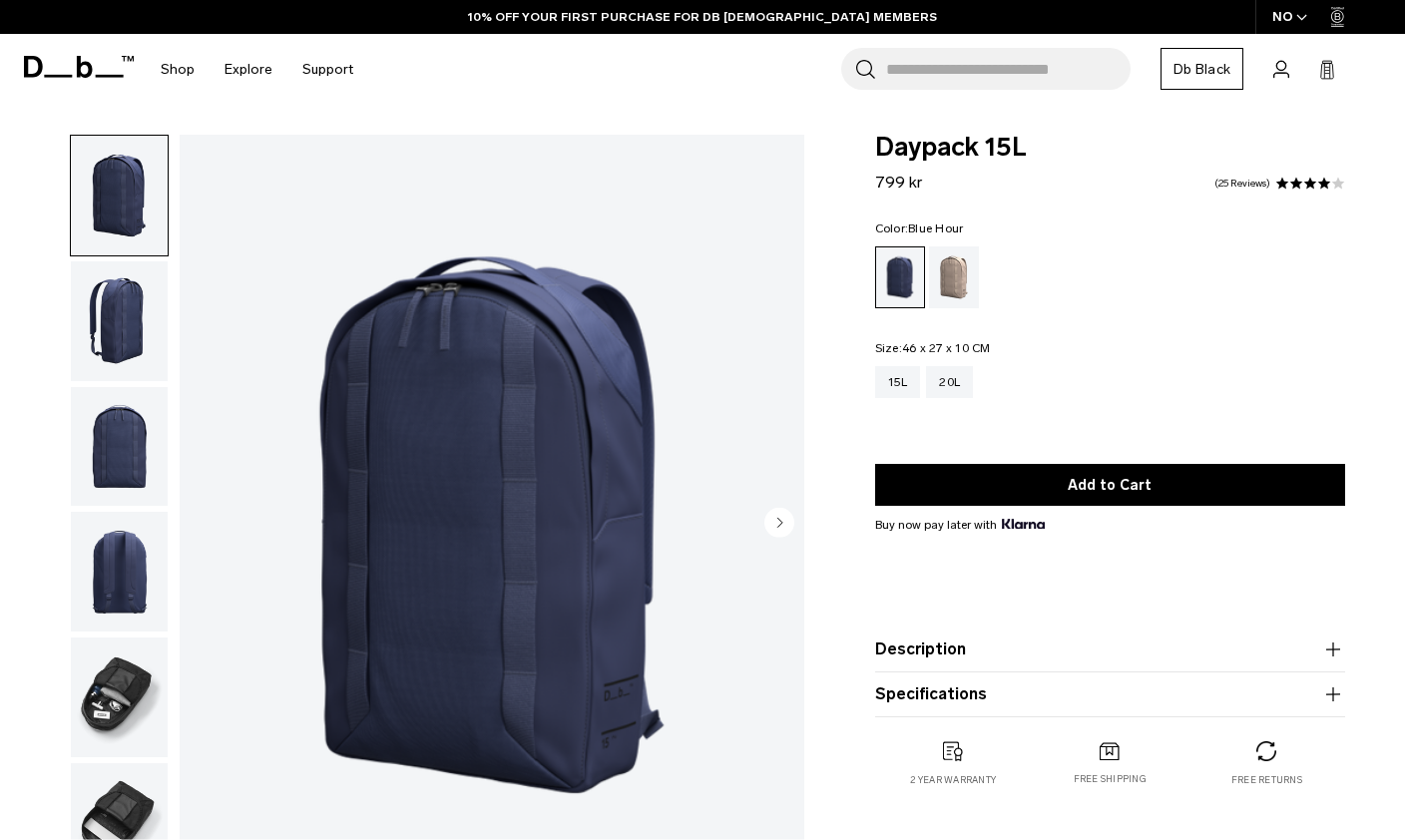 click at bounding box center [119, 321] 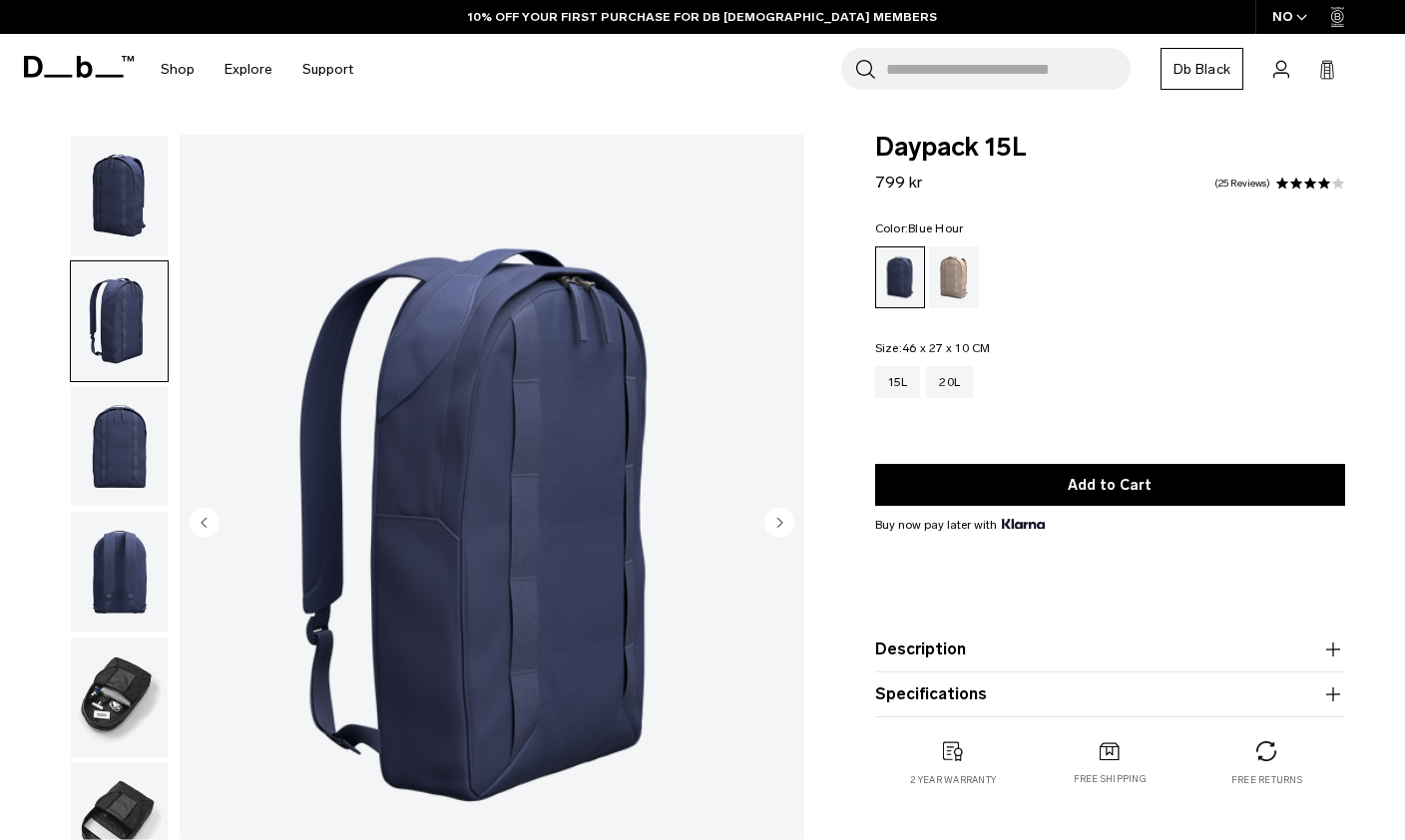 scroll, scrollTop: 0, scrollLeft: 0, axis: both 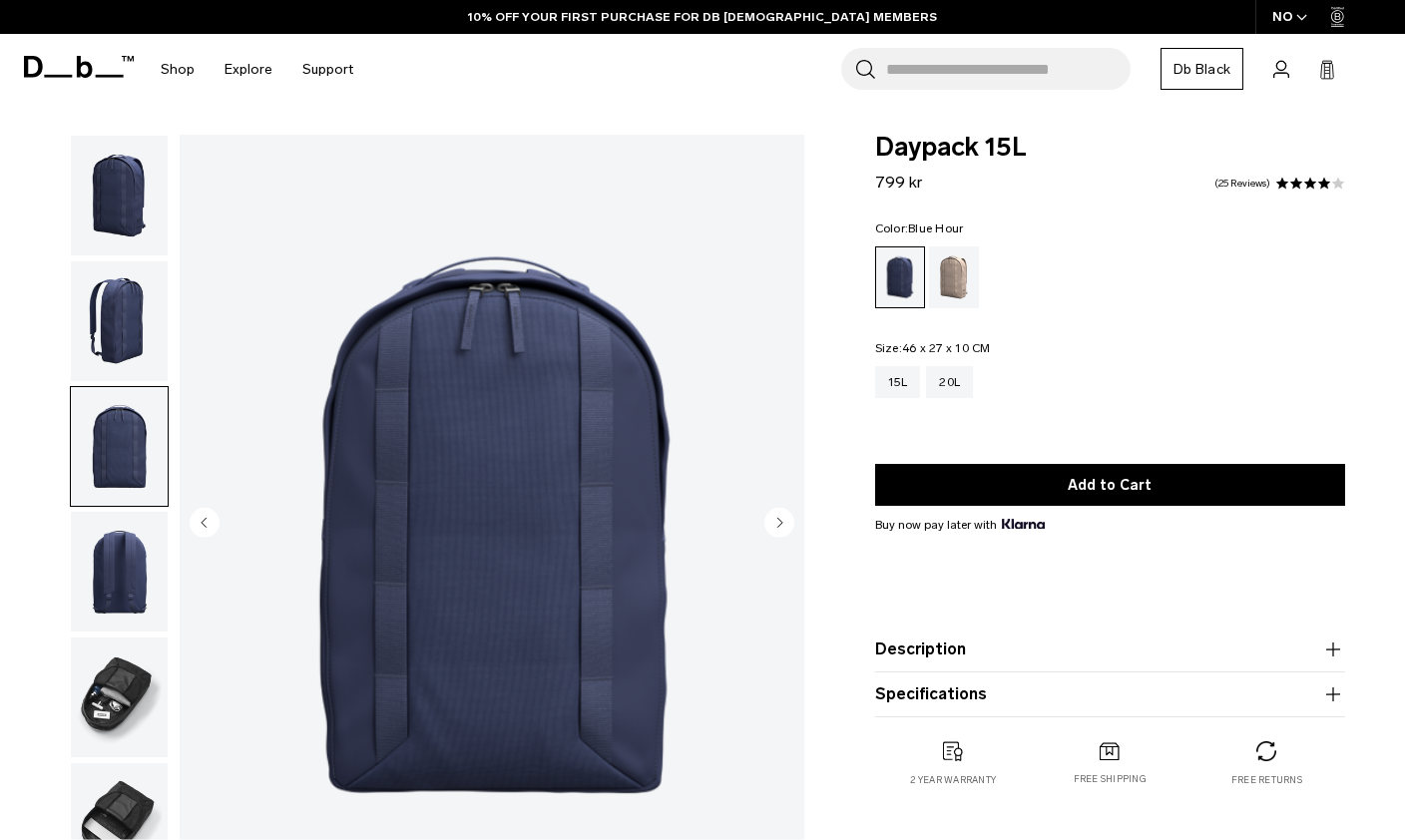 click at bounding box center [119, 447] 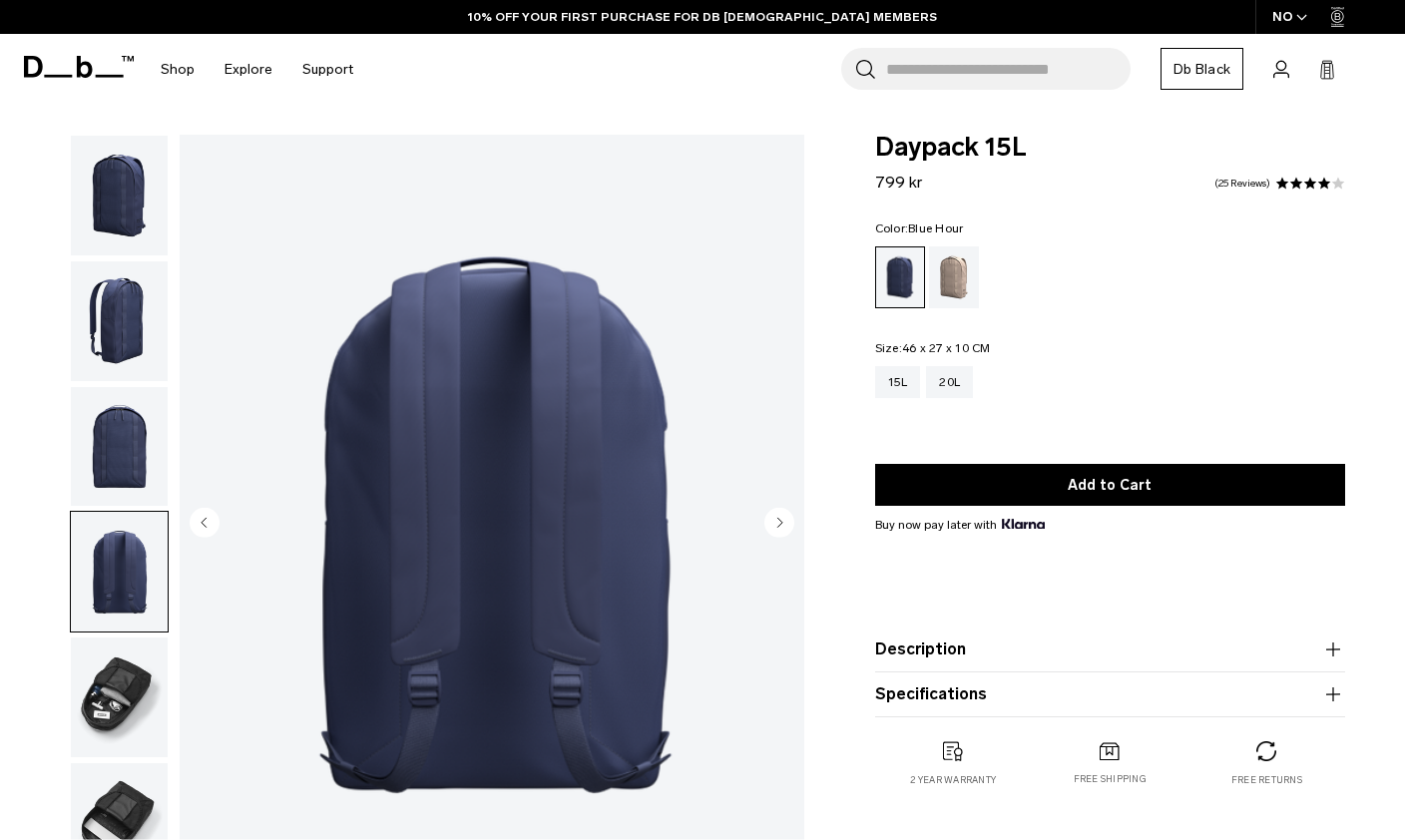click at bounding box center (119, 697) 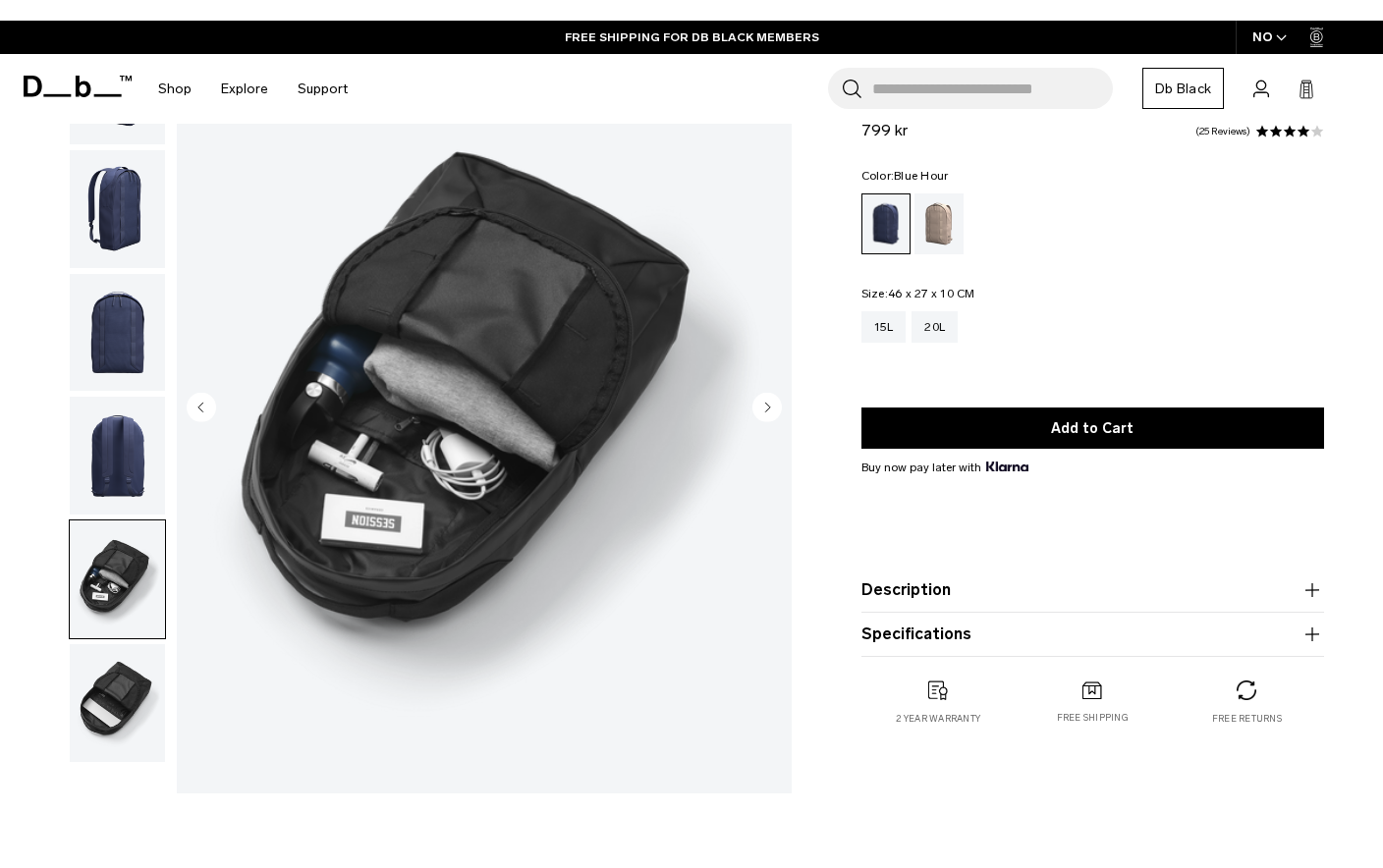 scroll, scrollTop: 175, scrollLeft: 0, axis: vertical 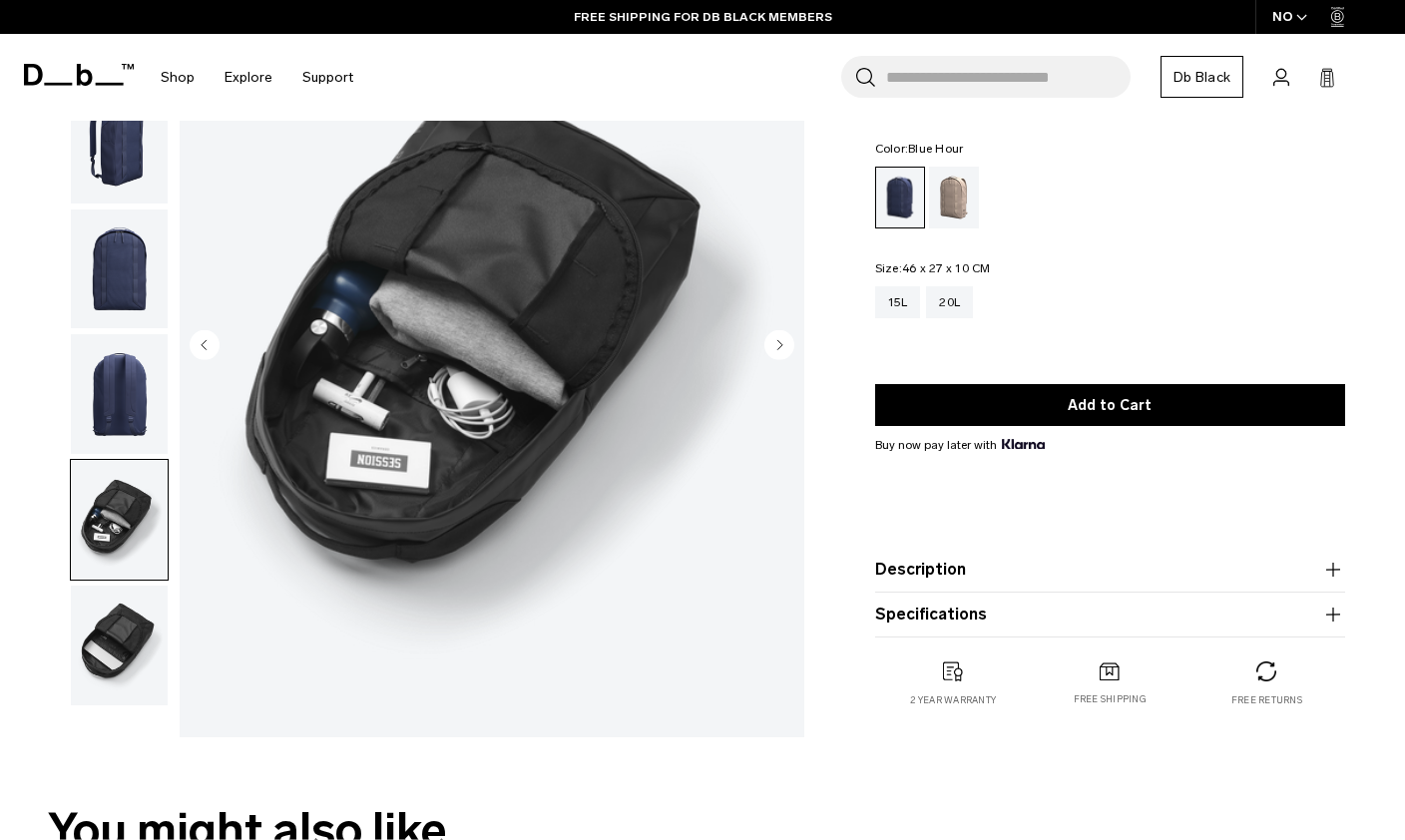 click at bounding box center [119, 645] 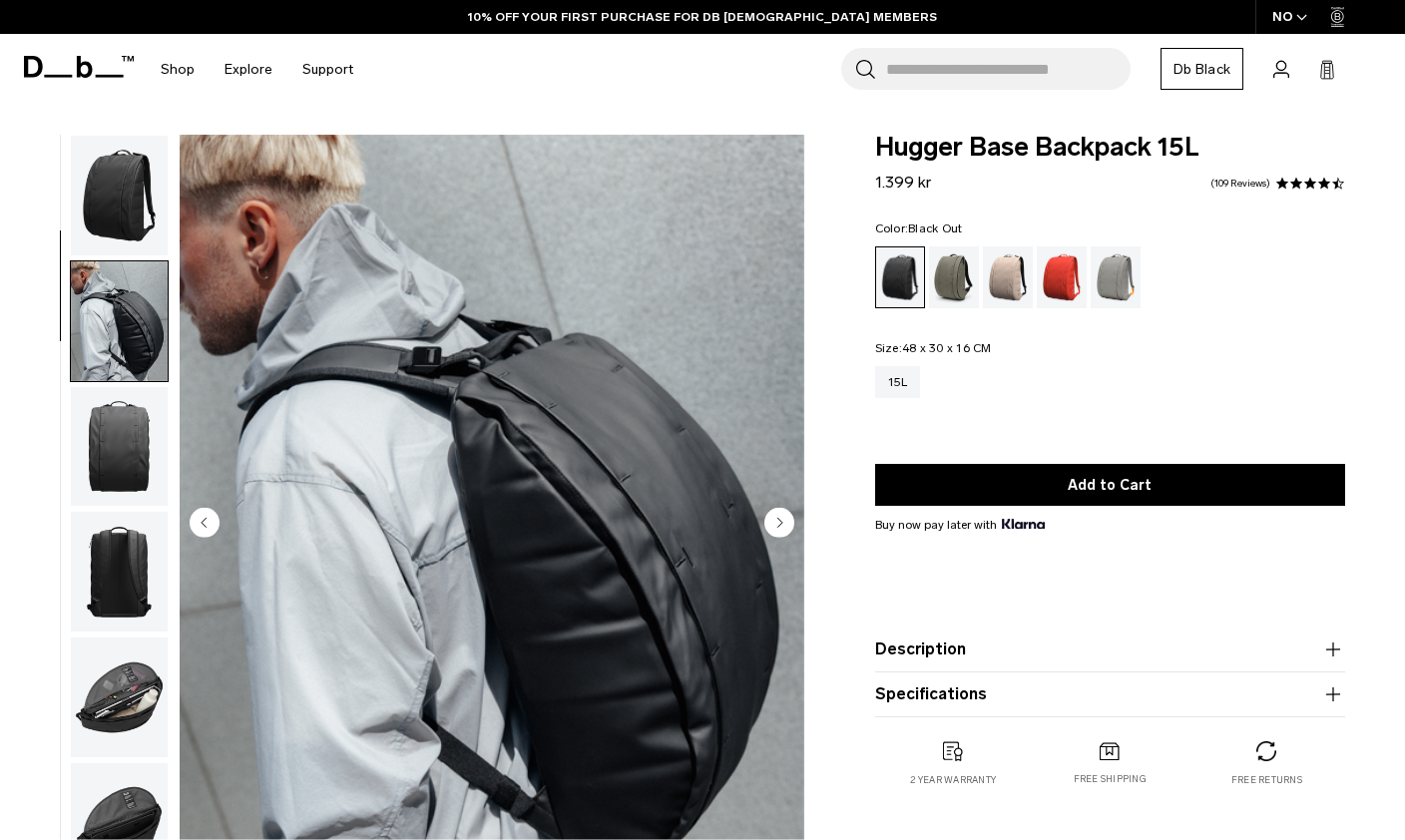 scroll, scrollTop: 0, scrollLeft: 0, axis: both 